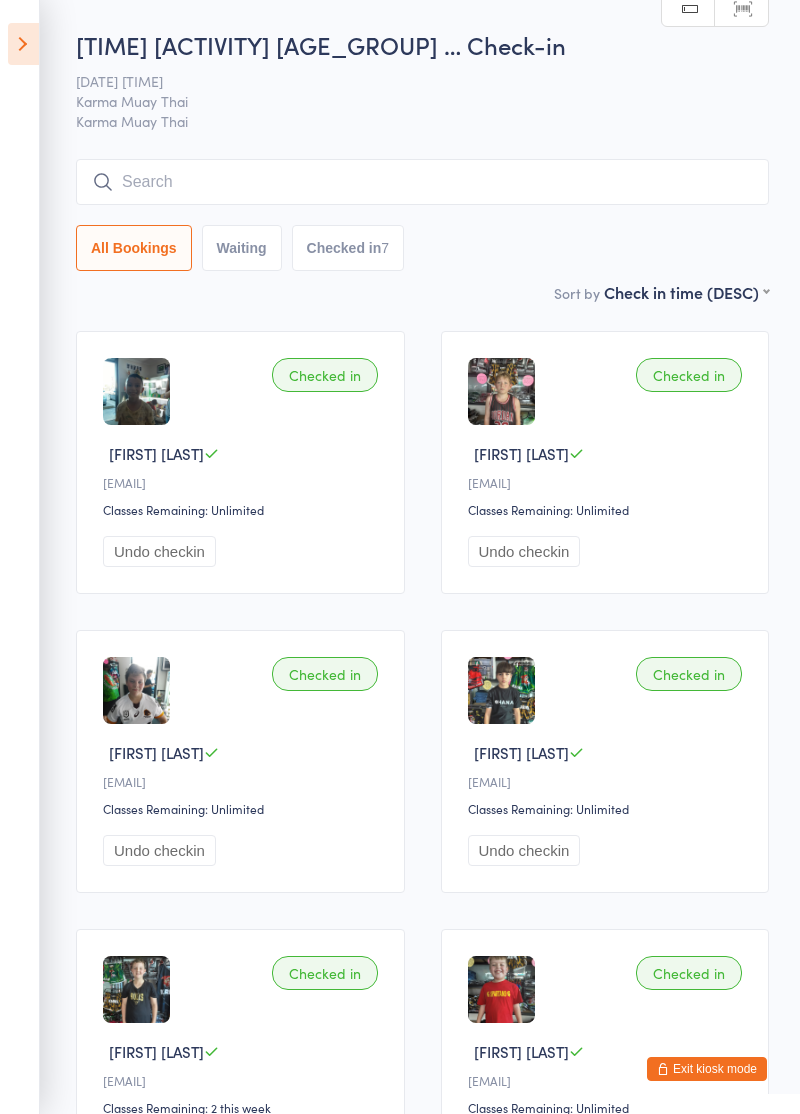 click at bounding box center (422, 182) 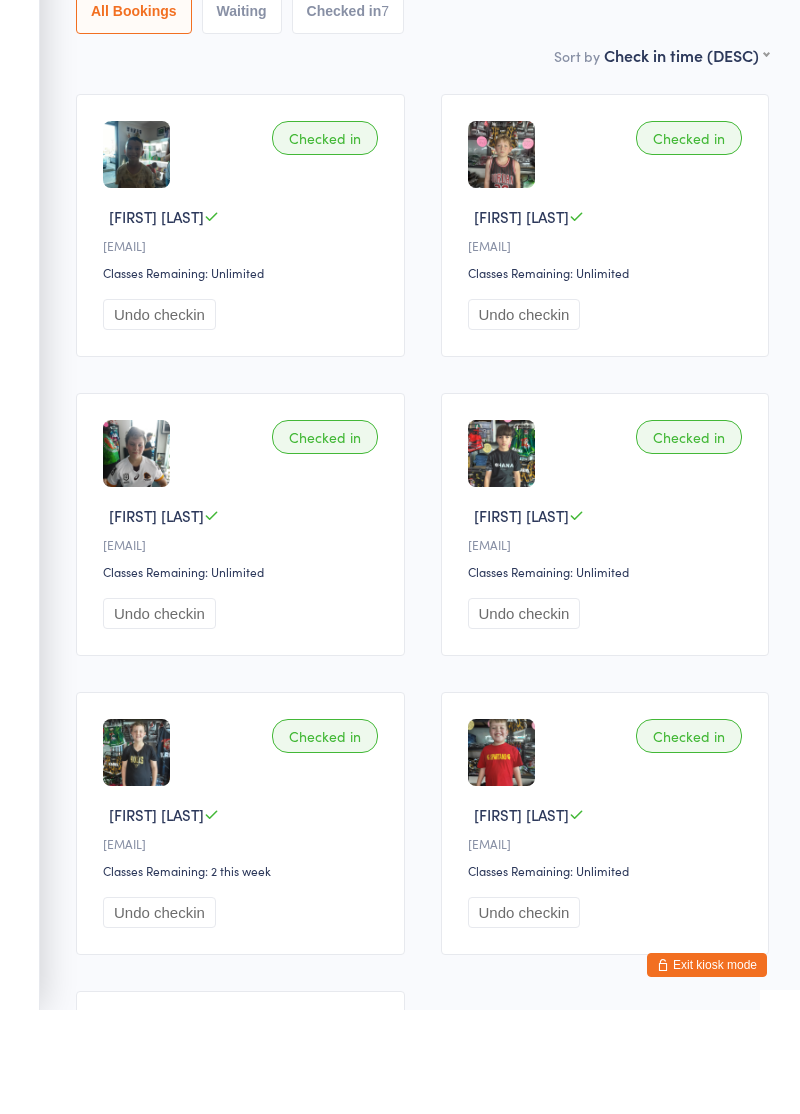 scroll, scrollTop: 0, scrollLeft: 0, axis: both 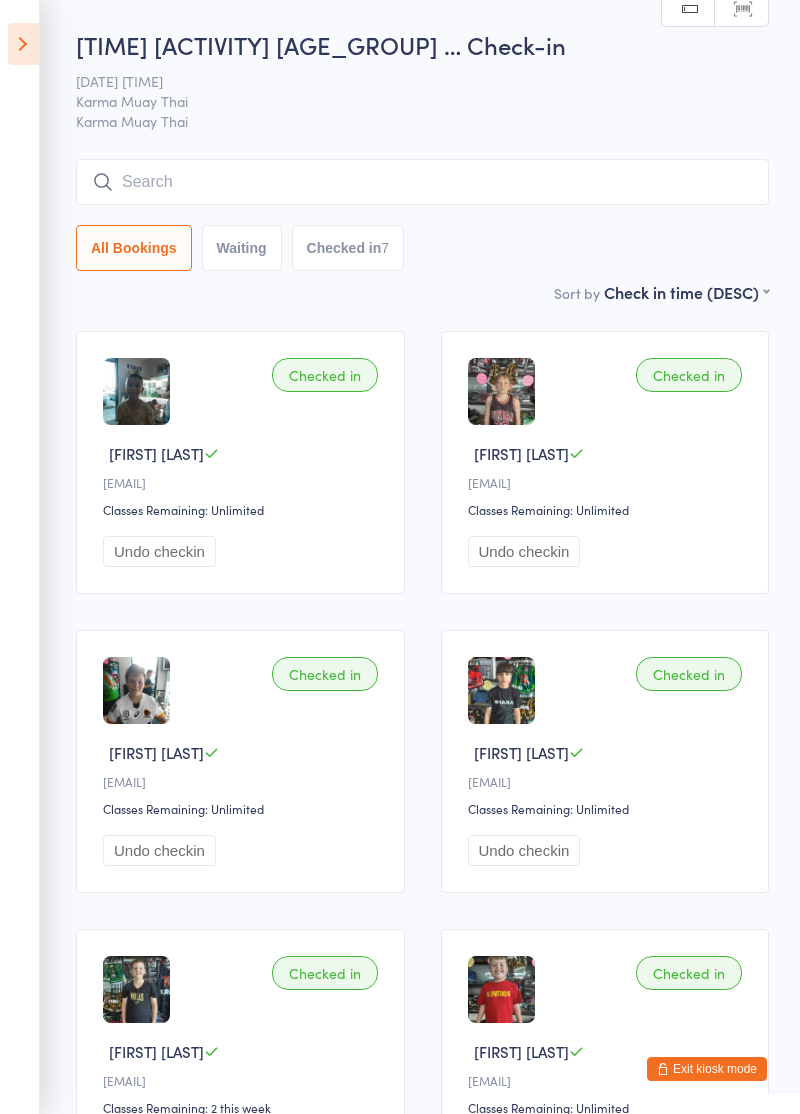 click at bounding box center (23, 44) 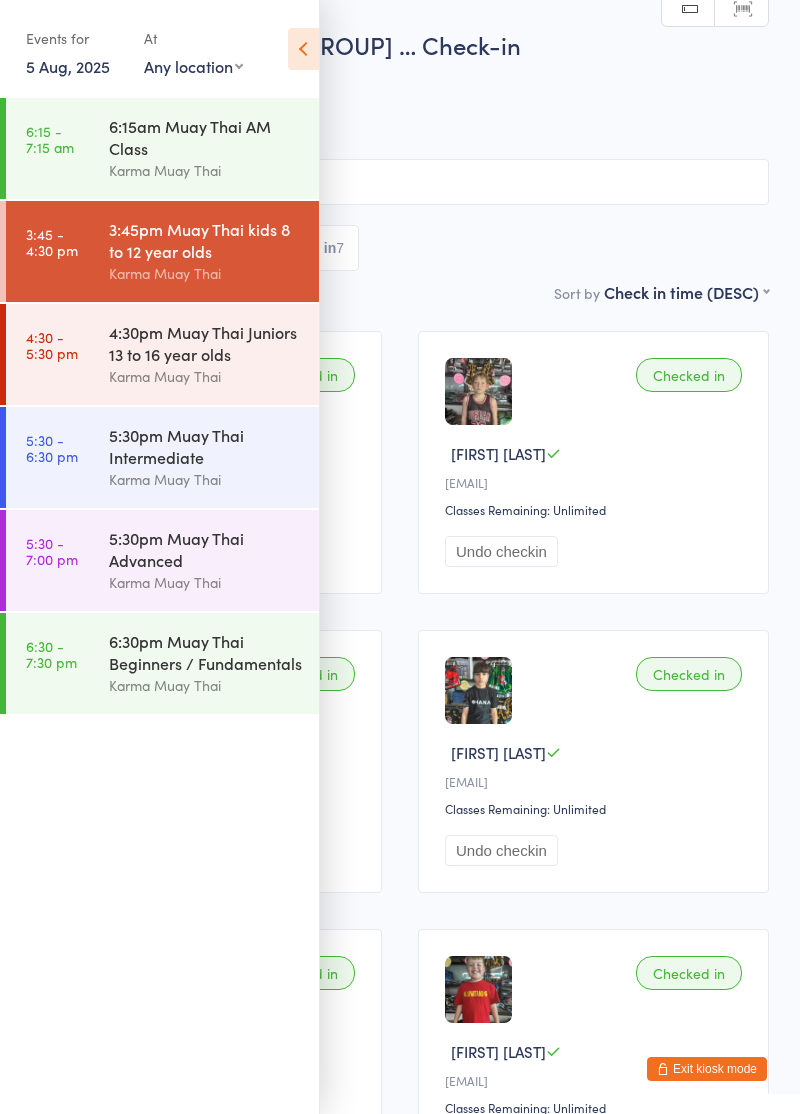 click on "[TIME] - [TIME] [ACTIVITY] [AGE_GROUP] [ORGANIZATION]" at bounding box center [162, 354] 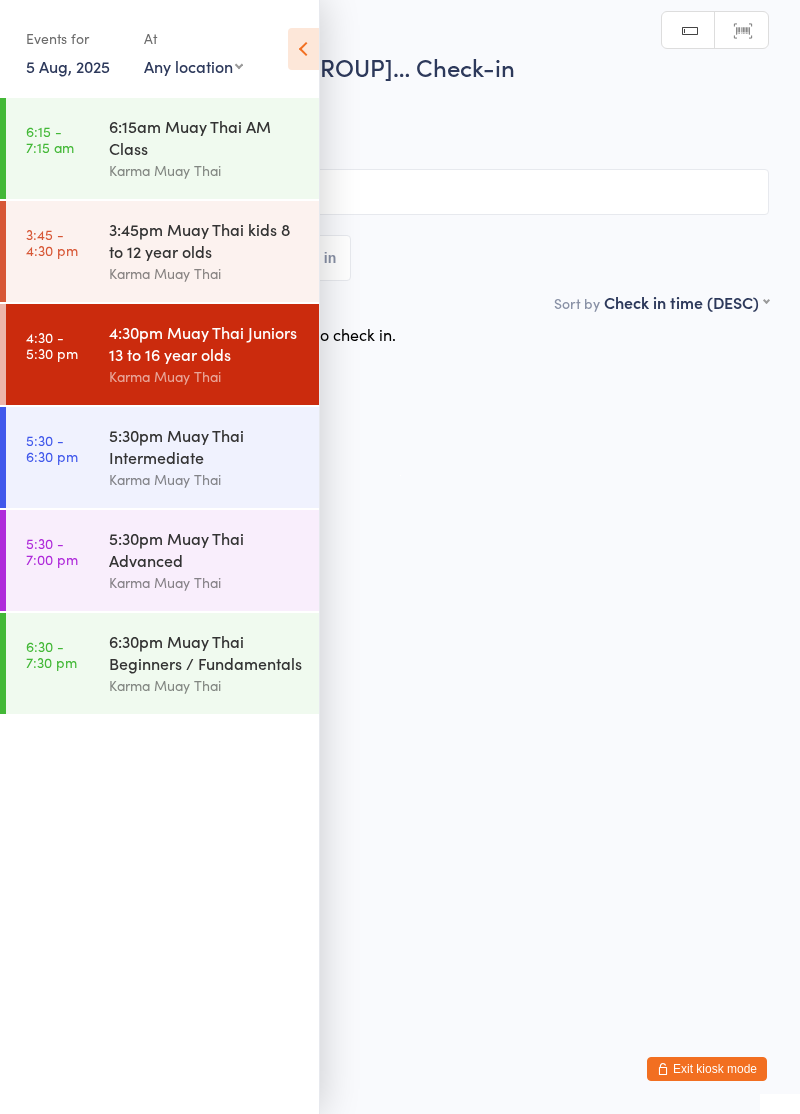 click at bounding box center (303, 49) 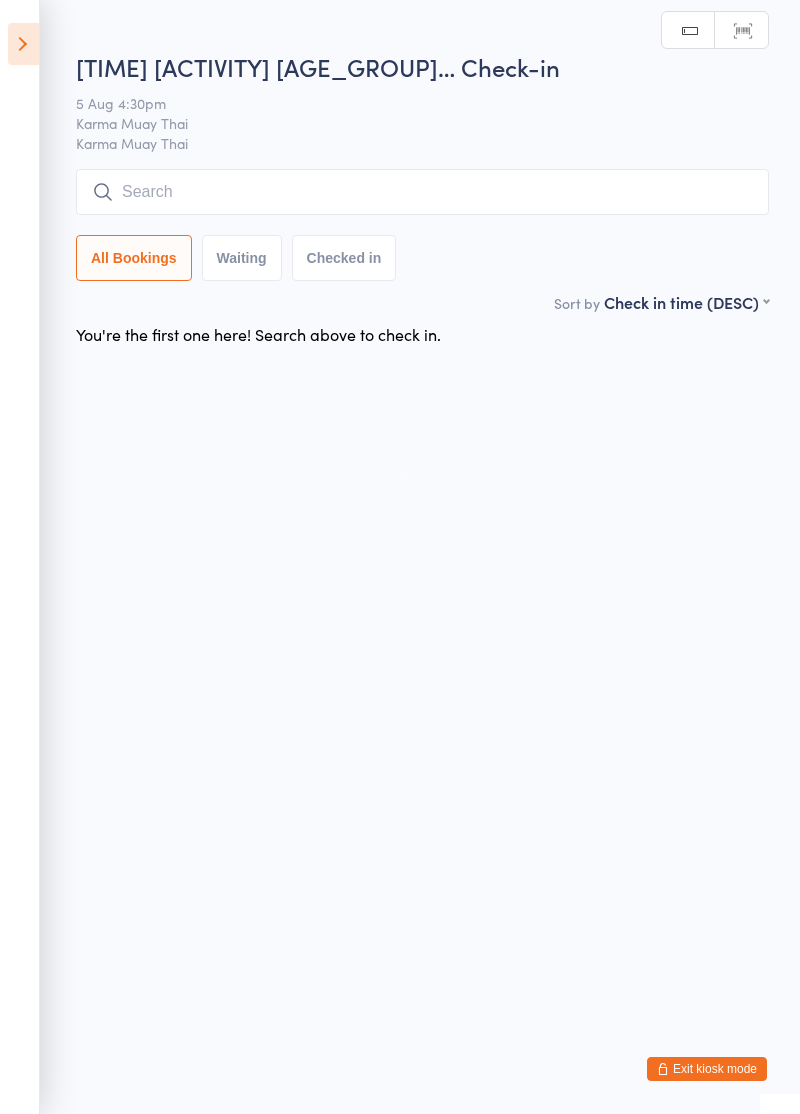 click at bounding box center [422, 192] 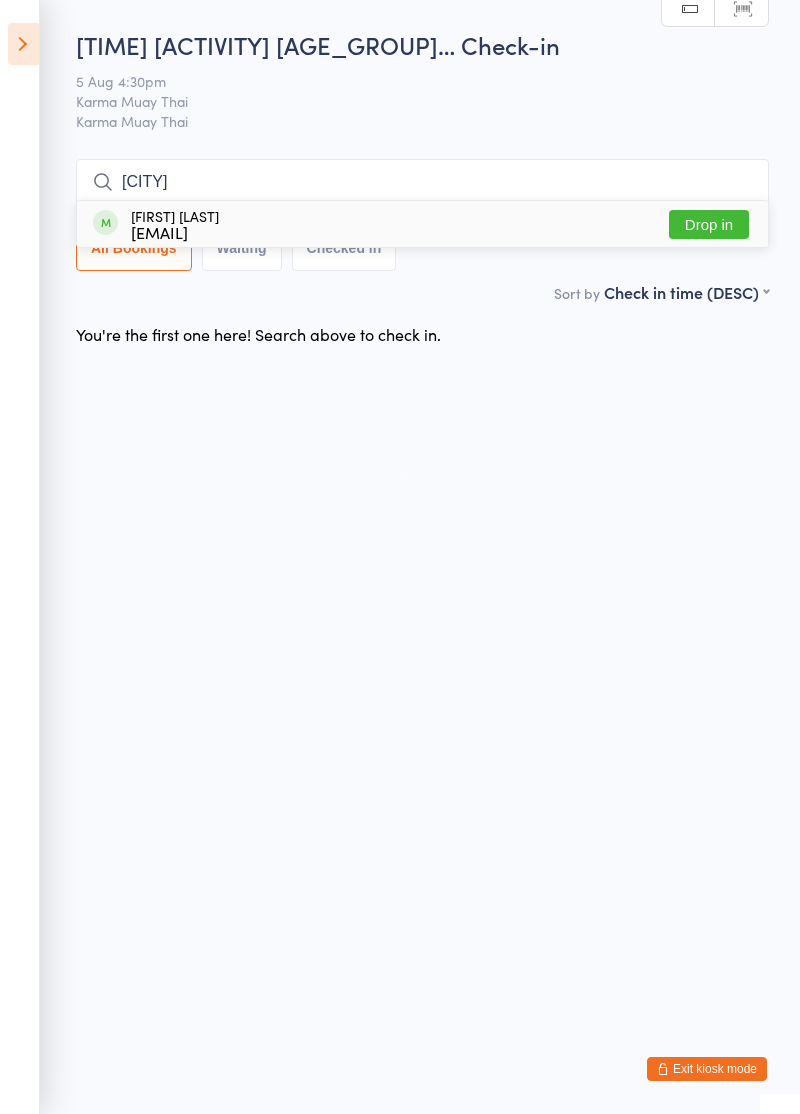 type on "[CITY]" 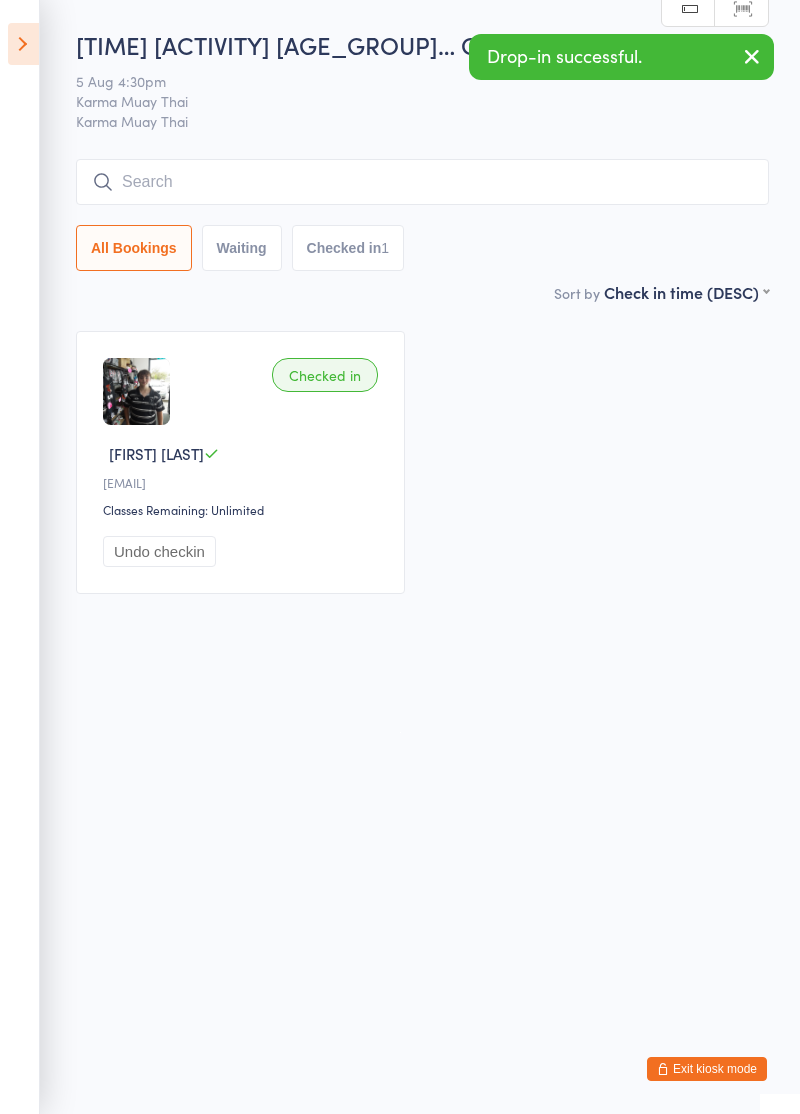 click at bounding box center [422, 182] 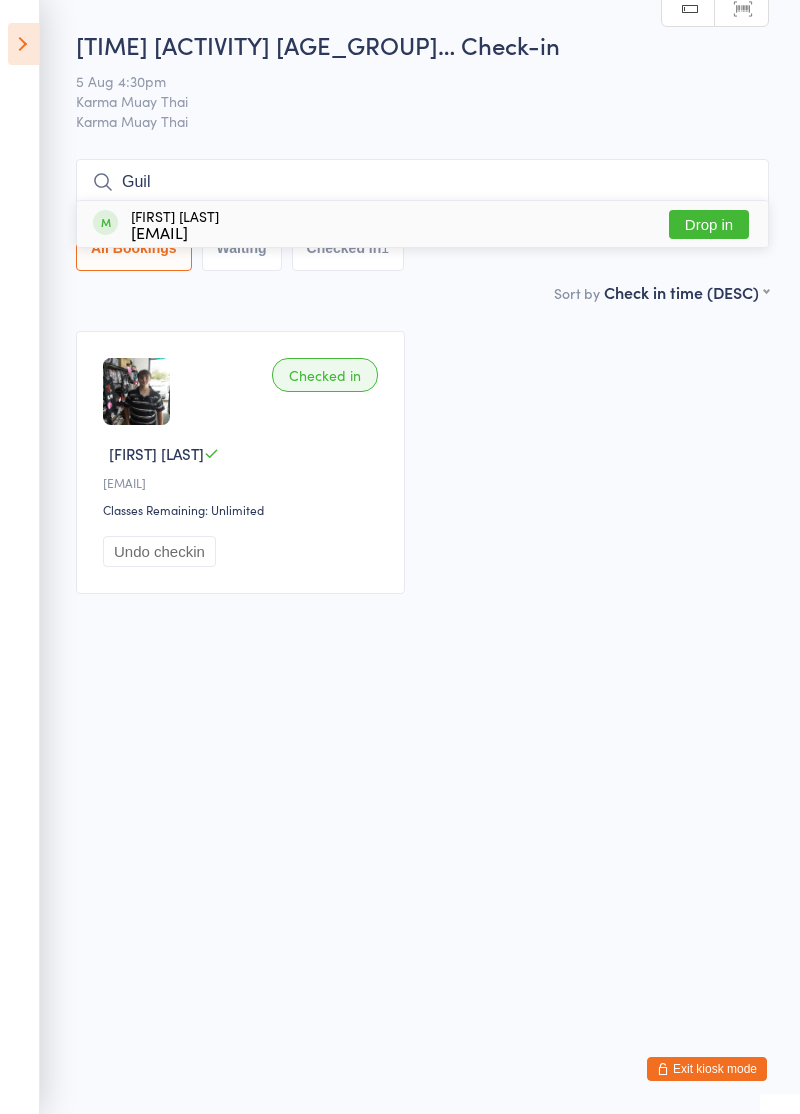 type on "Guil" 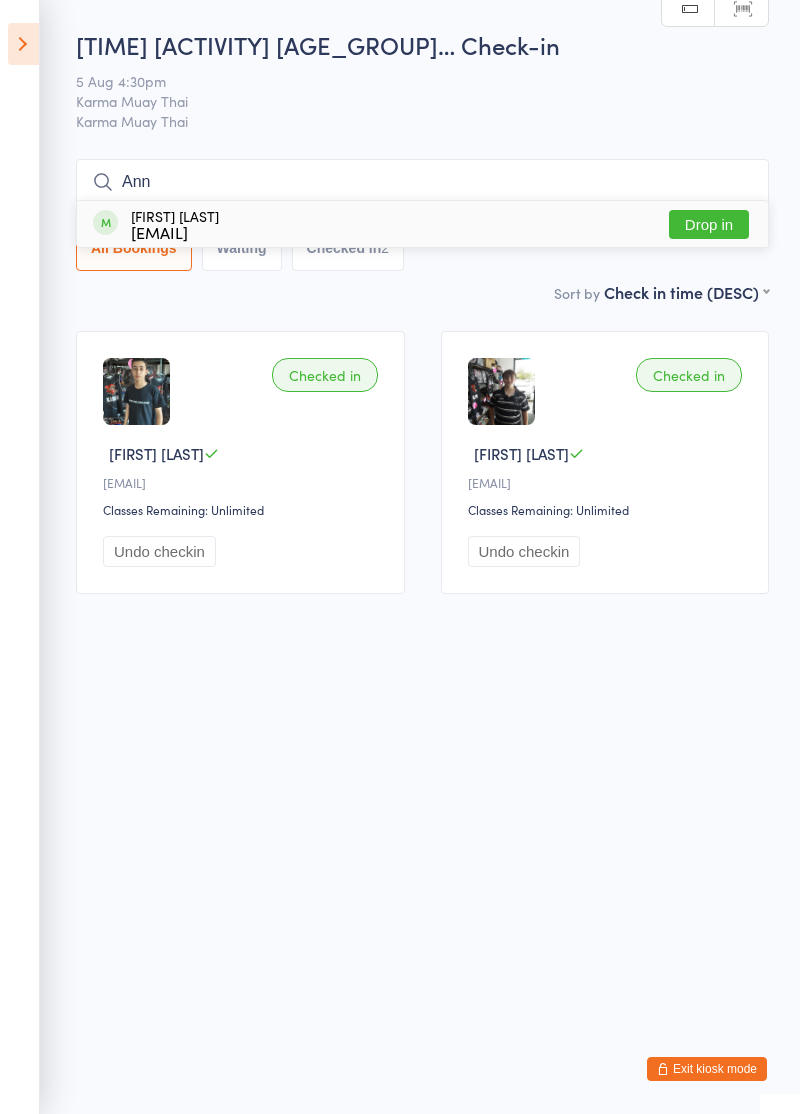 type on "Ann" 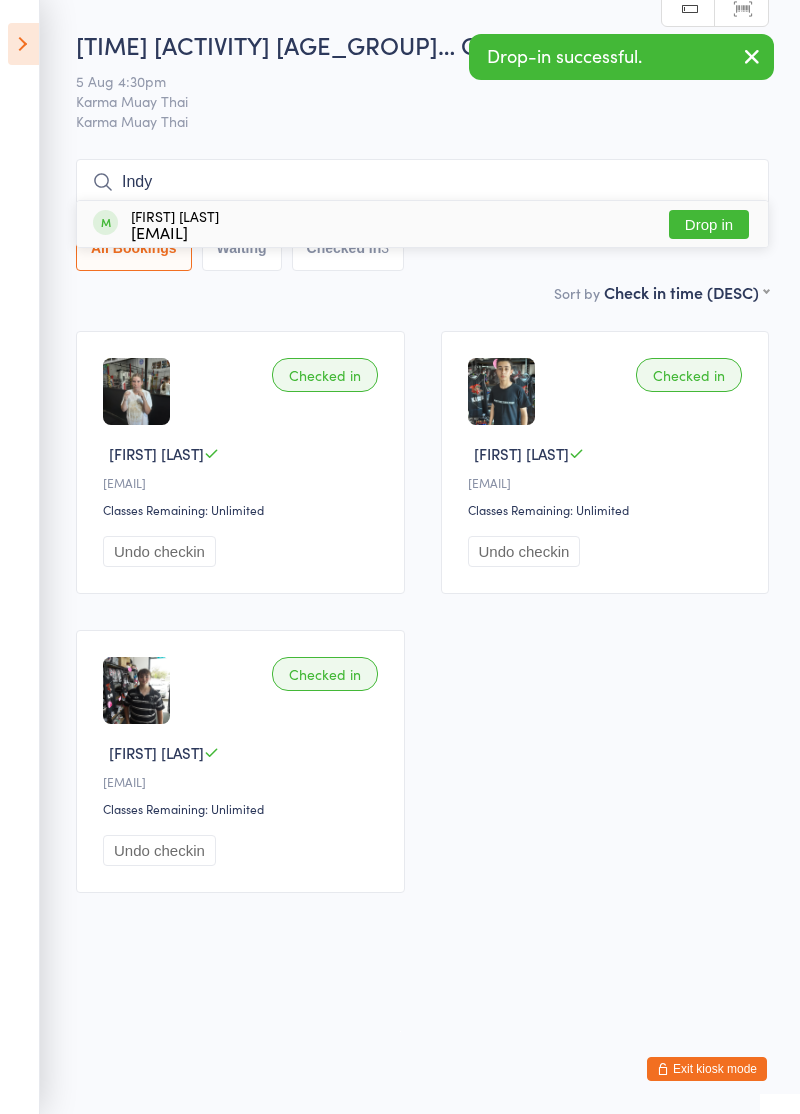 type on "Indy" 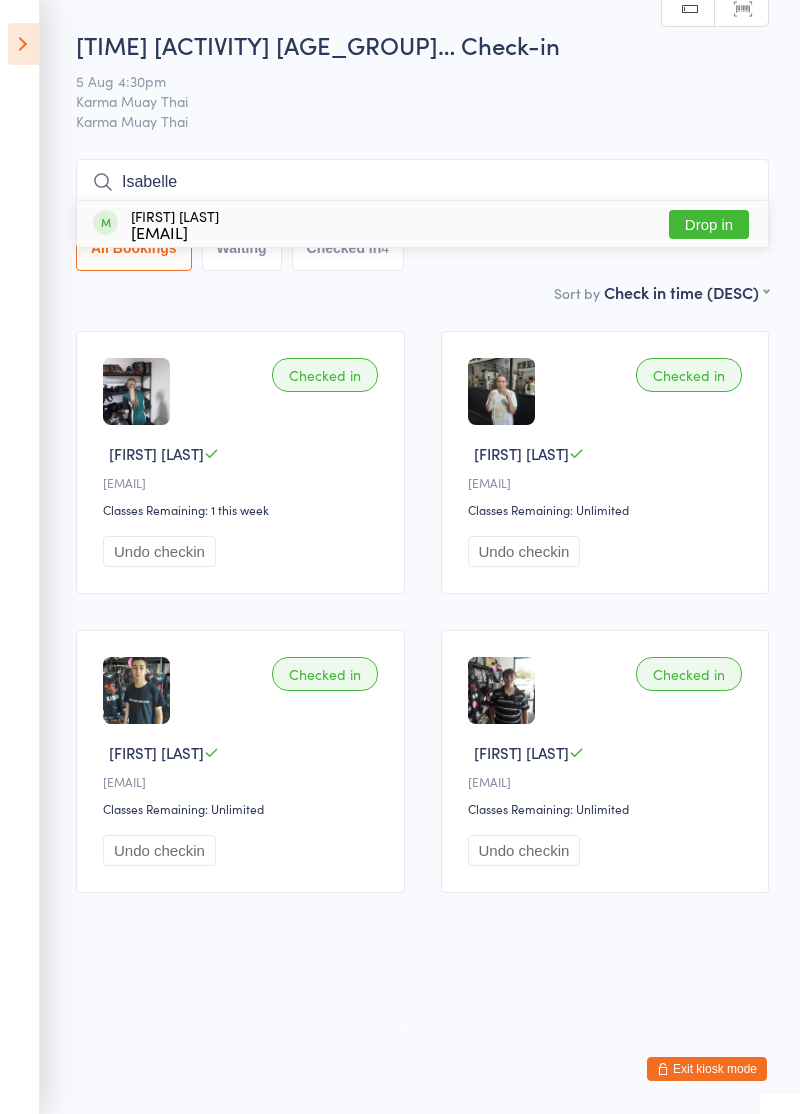 type on "Isabelle" 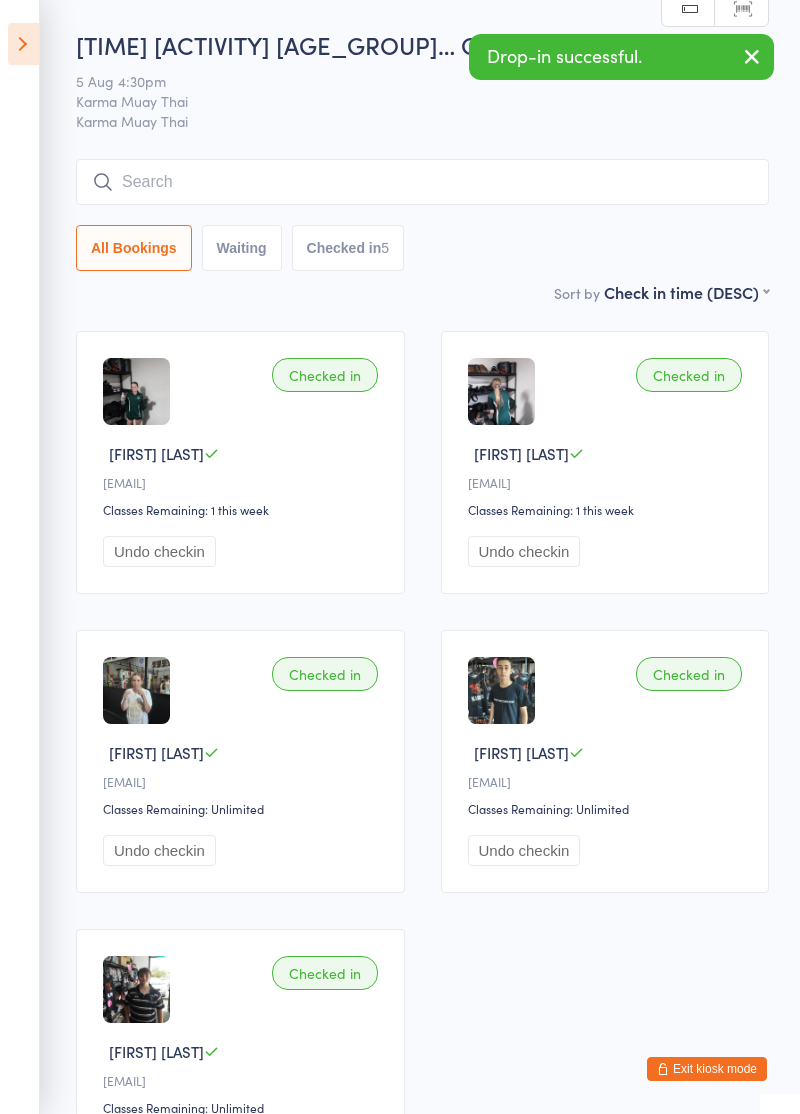 click at bounding box center [422, 182] 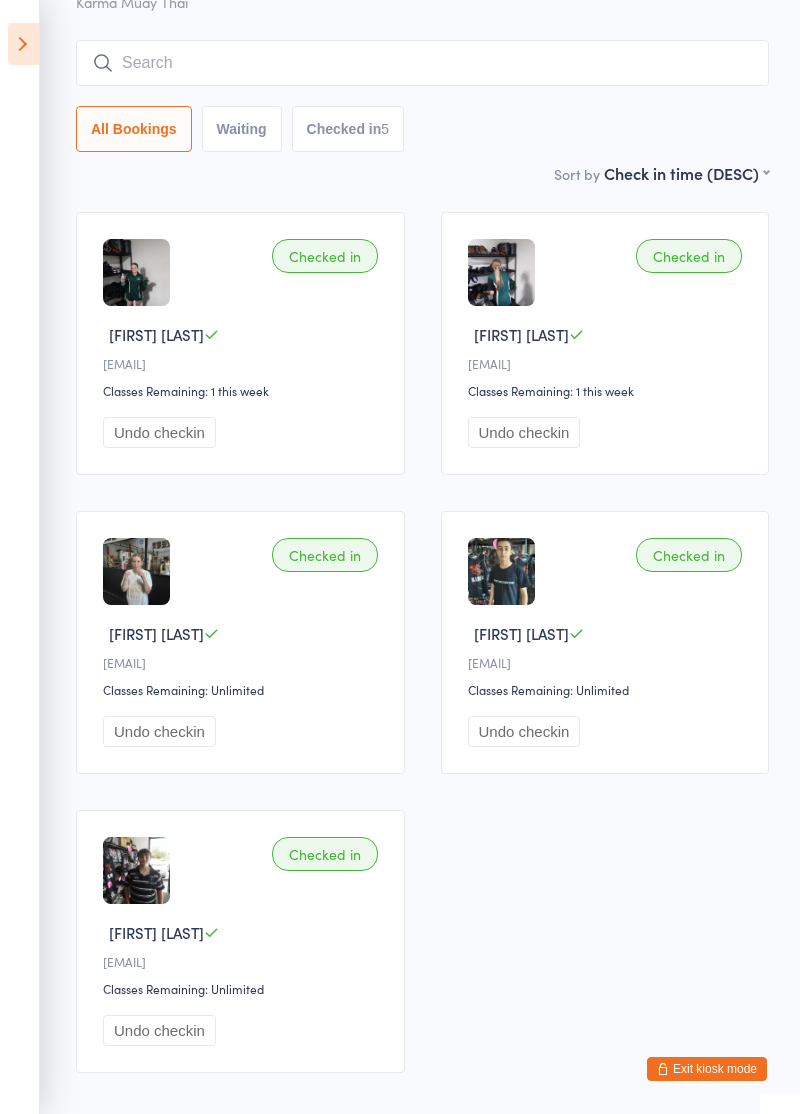 scroll, scrollTop: 85, scrollLeft: 0, axis: vertical 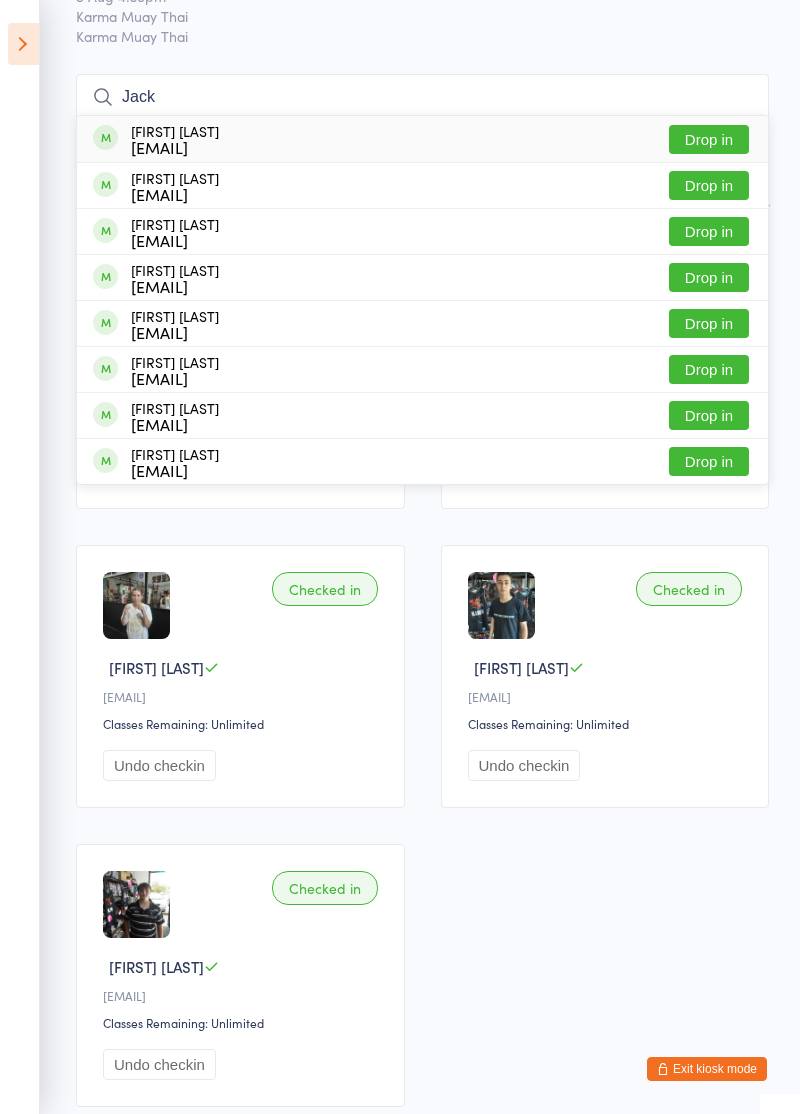 type on "Jack" 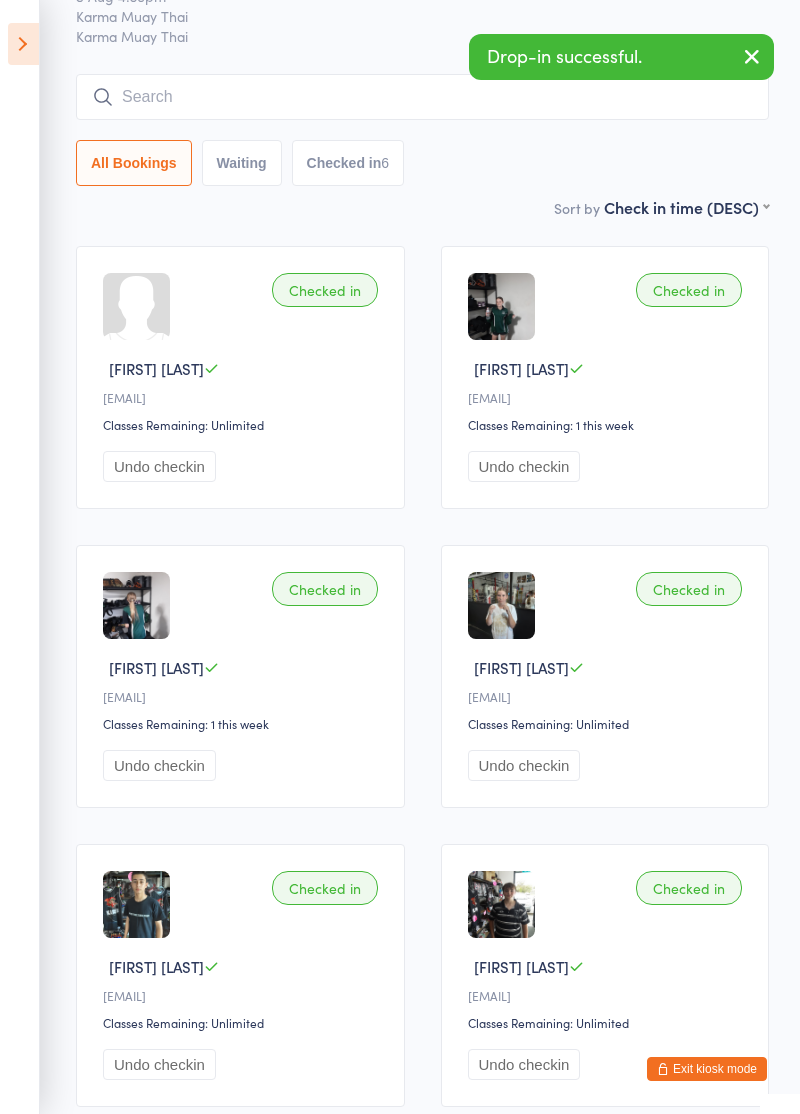 scroll, scrollTop: 91, scrollLeft: 0, axis: vertical 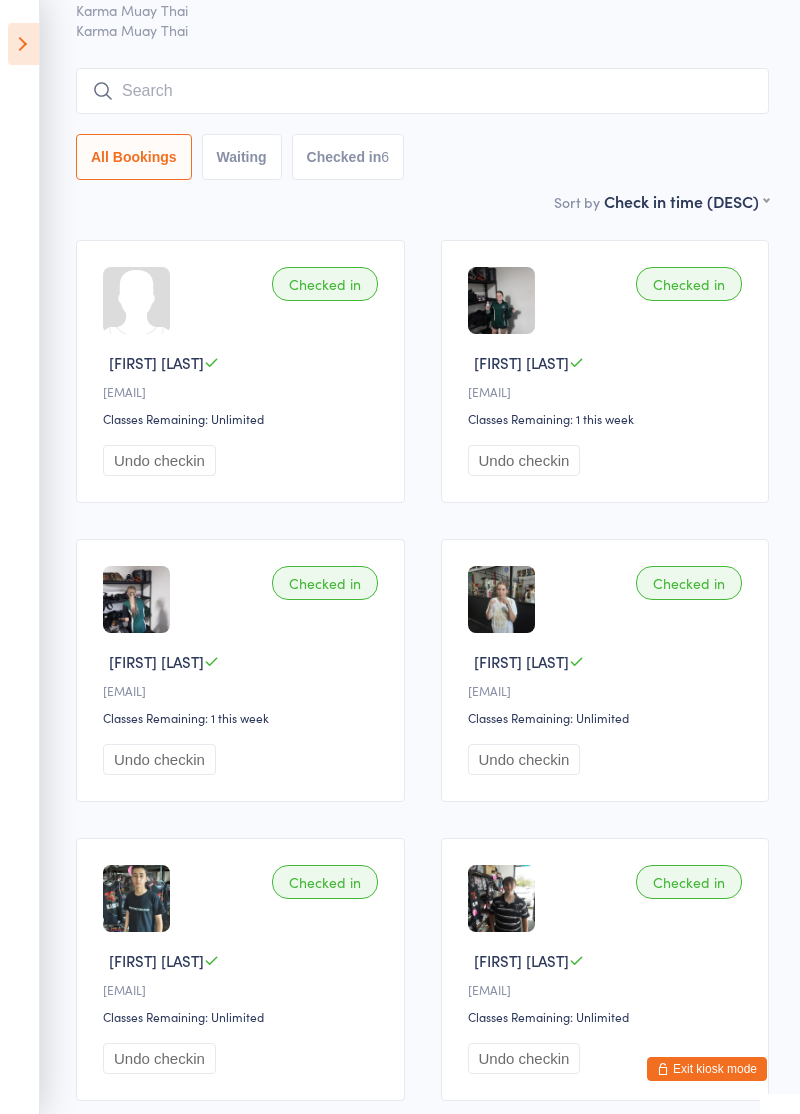 click at bounding box center (23, 44) 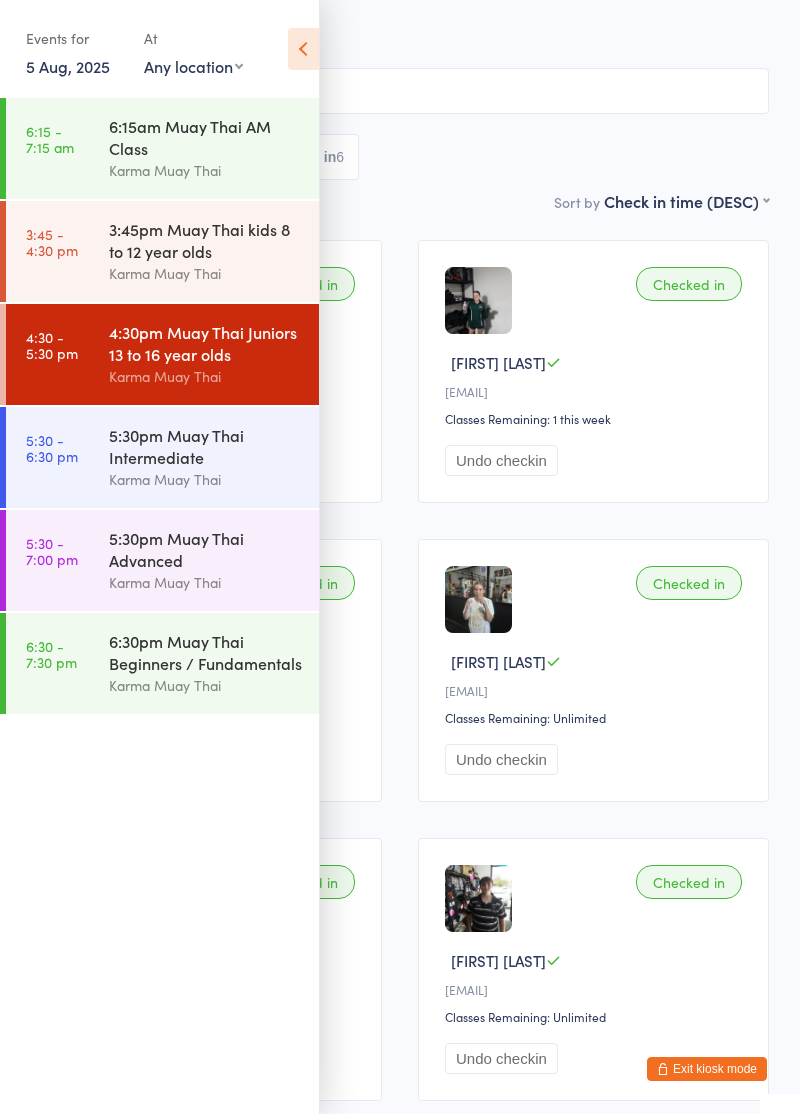 click at bounding box center (303, 49) 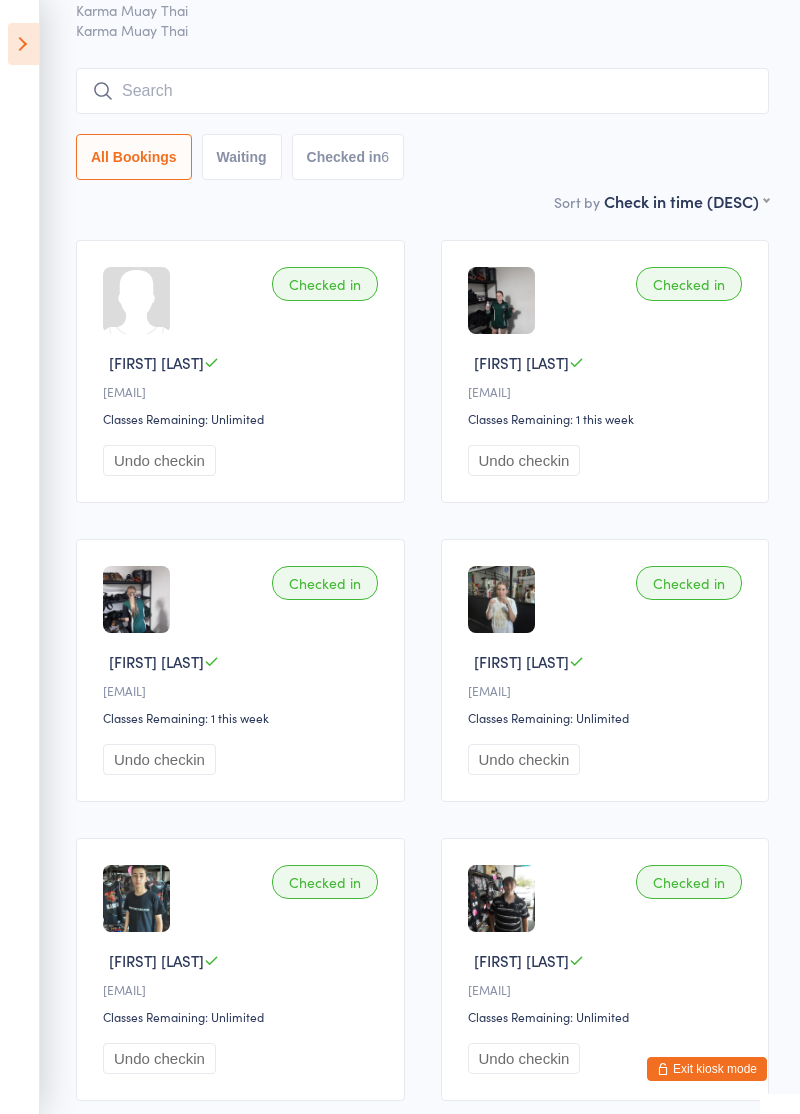 scroll, scrollTop: 94, scrollLeft: 0, axis: vertical 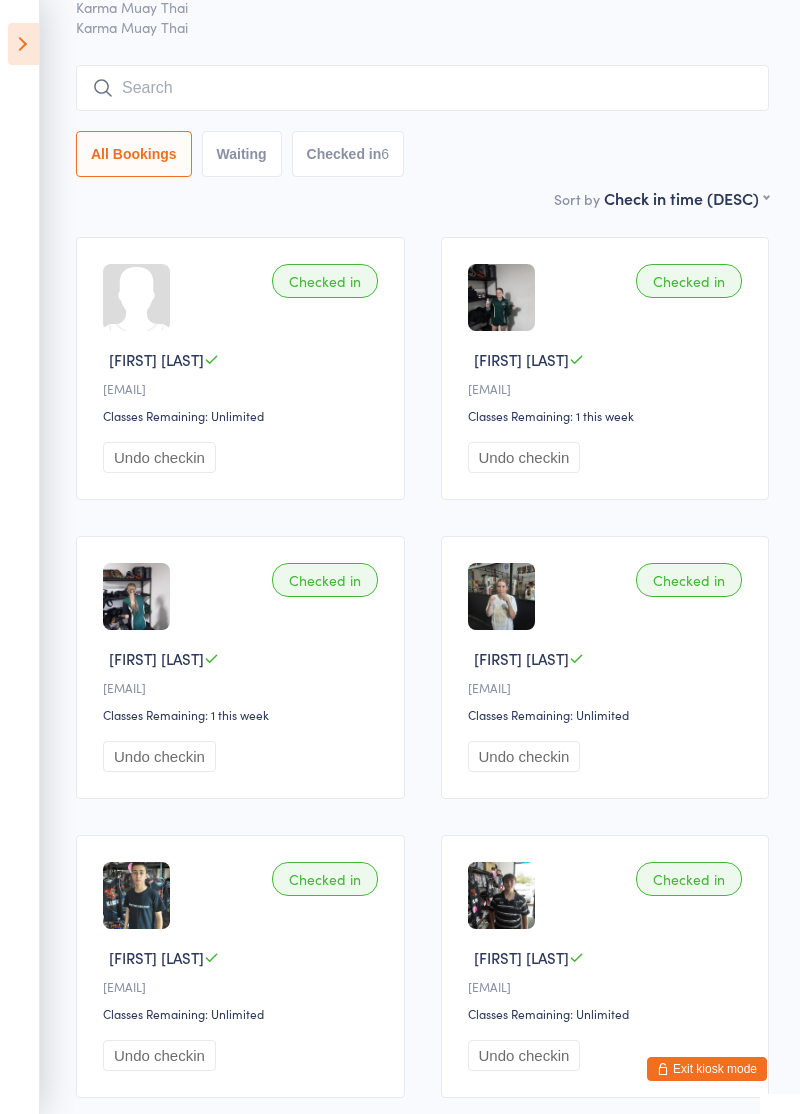 click on "4:30pm Muay Thai Juniors 13 to… Check-in 5 Aug 4:30pm  Karma Muay Thai  Karma Muay Thai  Manual search Scanner input All Bookings Waiting  Checked in  6 Sort by   Check in time (DESC) First name (ASC) First name (DESC) Last name (ASC) Last name (DESC) Check in time (ASC) Check in time (DESC) Checked in Jack P  J•••••n@gmail.com Classes Remaining: Unlimited   Undo checkin Checked in Isabella R  B•••••a@gmail.com Classes Remaining: 1 this week   Undo checkin Checked in Indi H  A•••••h@gmail.com Classes Remaining: 1 this week   Undo checkin Checked in Annamieka D  A•••••••a@gmail.com Classes Remaining: Unlimited   Undo checkin Checked in Guillaume L  J••k@gmail.com Classes Remaining: Unlimited   Undo checkin Checked in Leyton C  C•••••••r@gmail.com Classes Remaining: Unlimited   Undo checkin" at bounding box center [400, 525] 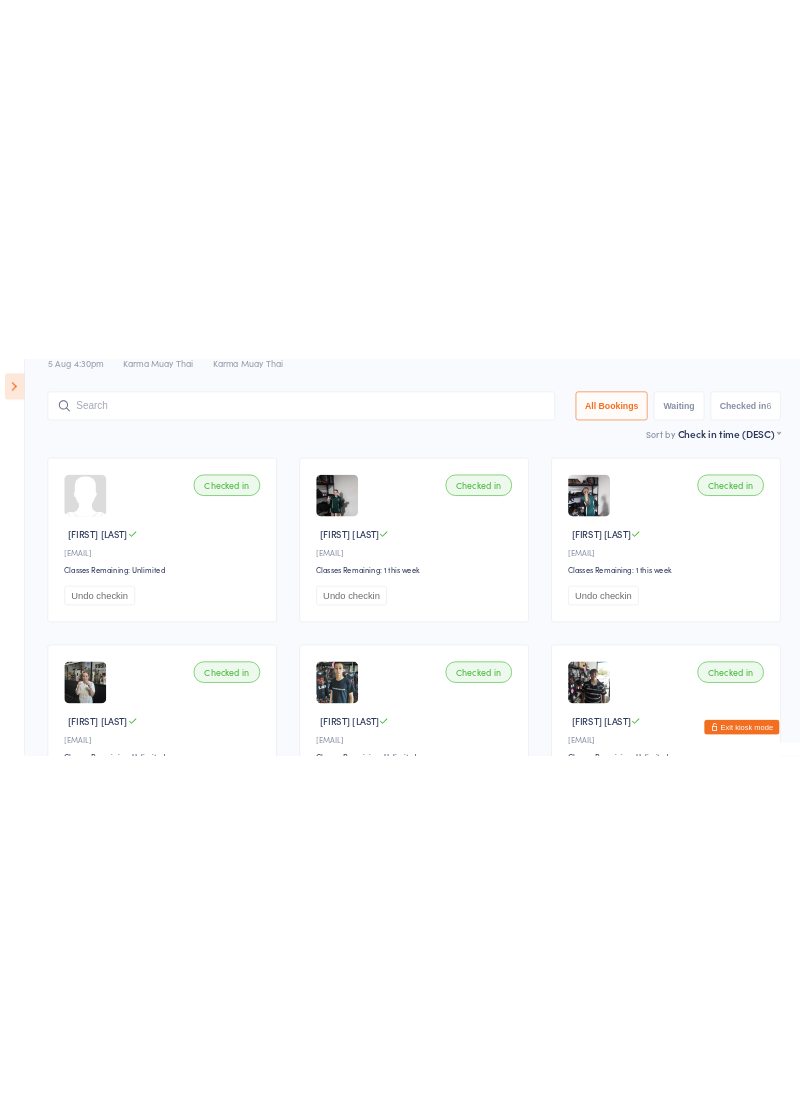 scroll, scrollTop: 87, scrollLeft: 0, axis: vertical 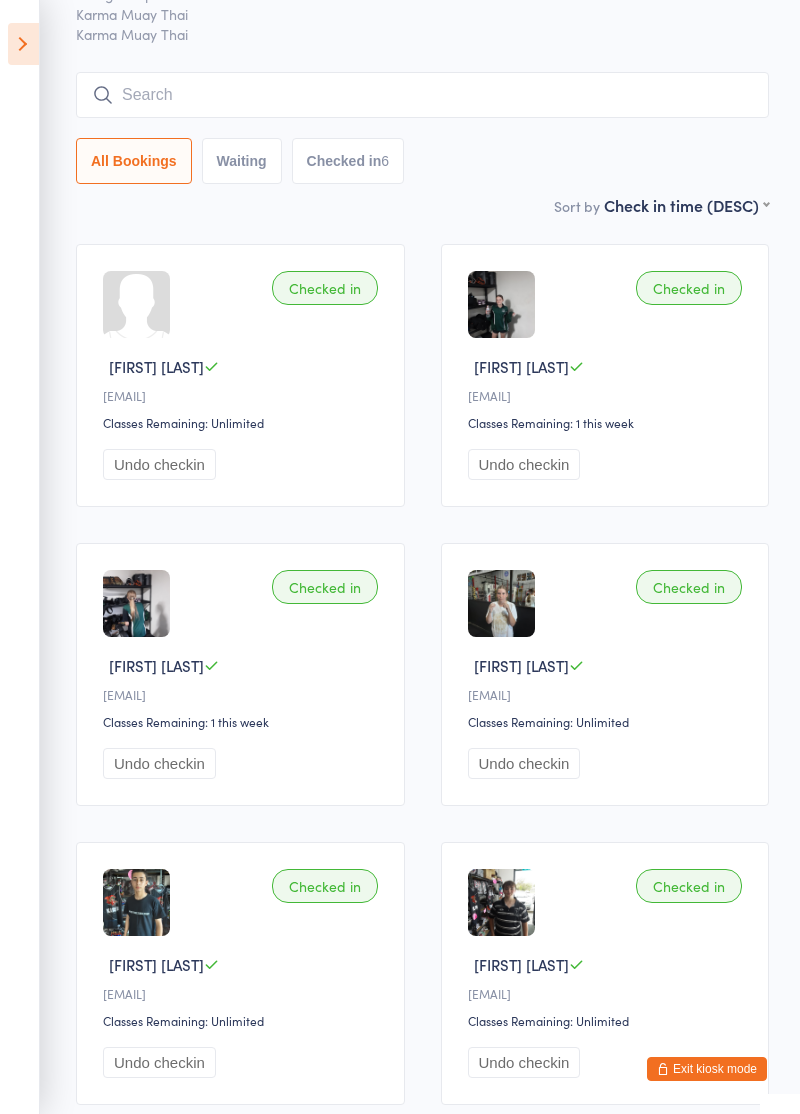 click on "Exit kiosk mode" at bounding box center (707, 1069) 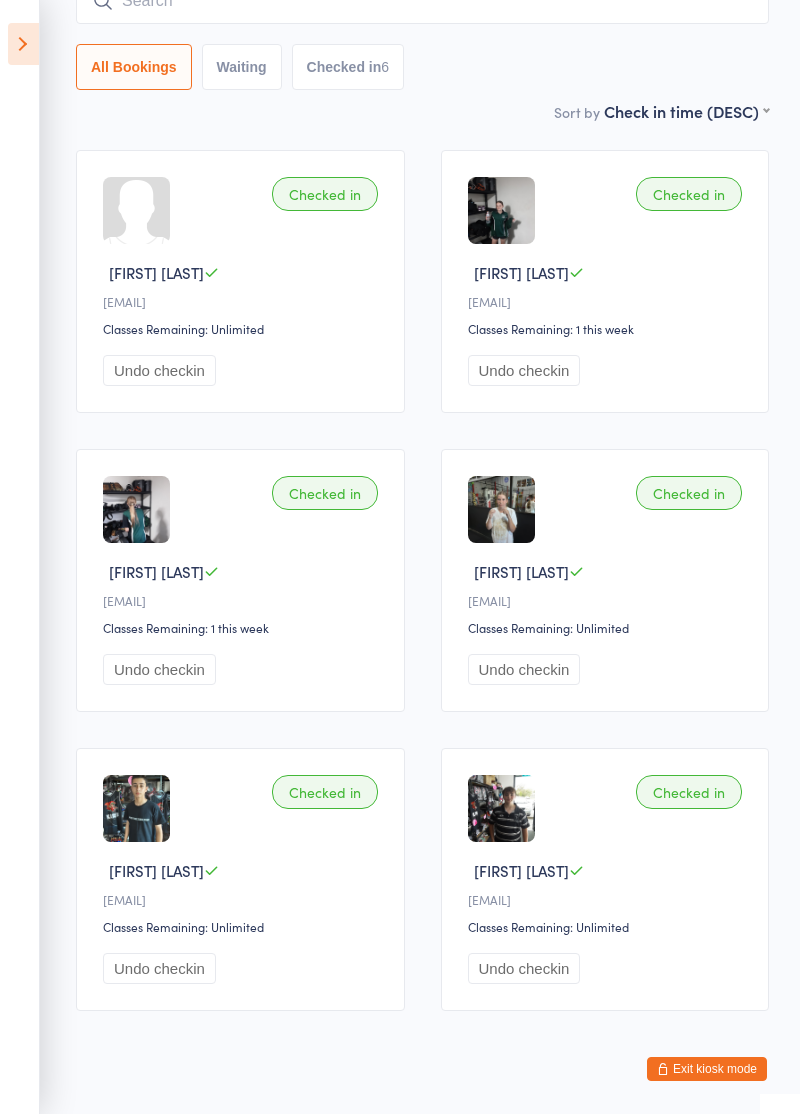 click on "Exit kiosk mode" at bounding box center (707, 1069) 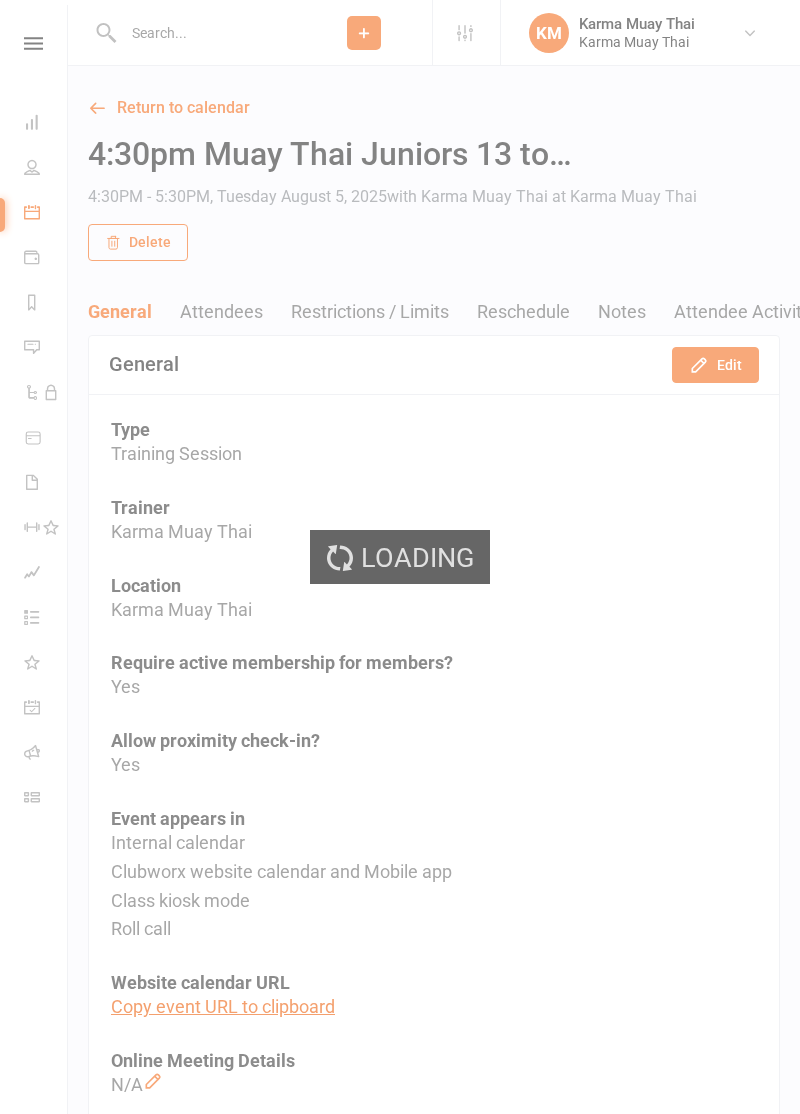 scroll, scrollTop: 0, scrollLeft: 0, axis: both 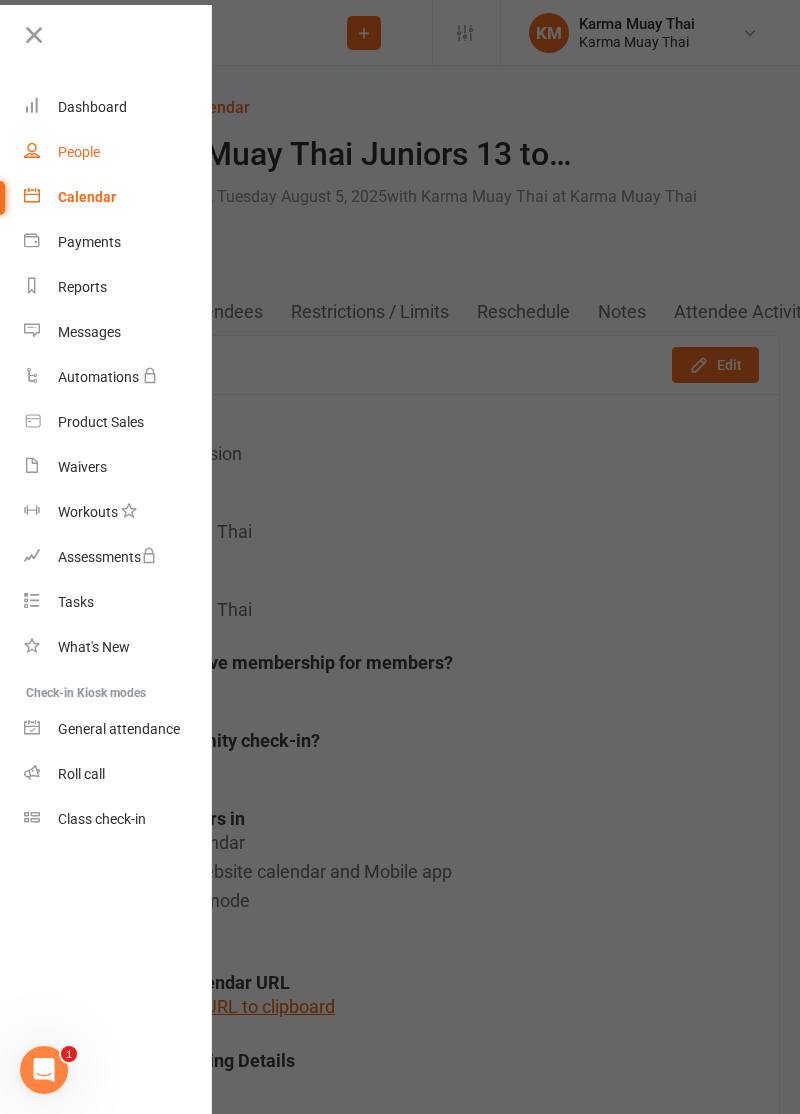 click on "People" at bounding box center [118, 152] 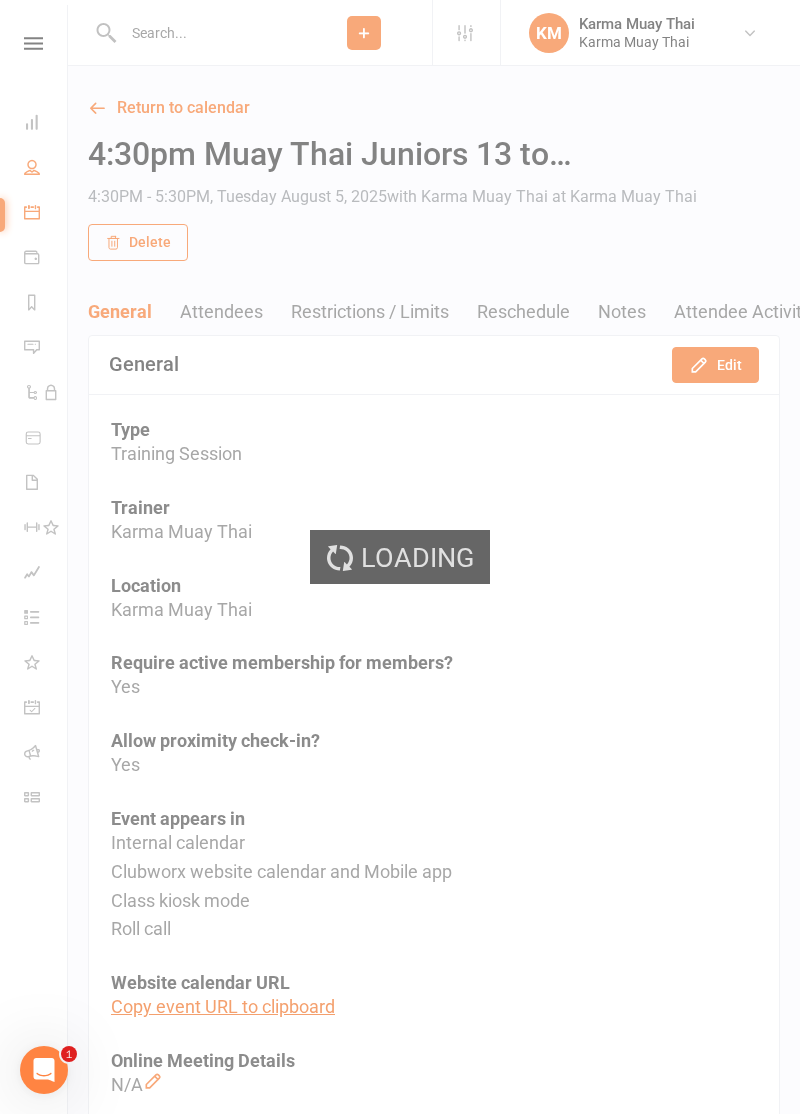 select on "100" 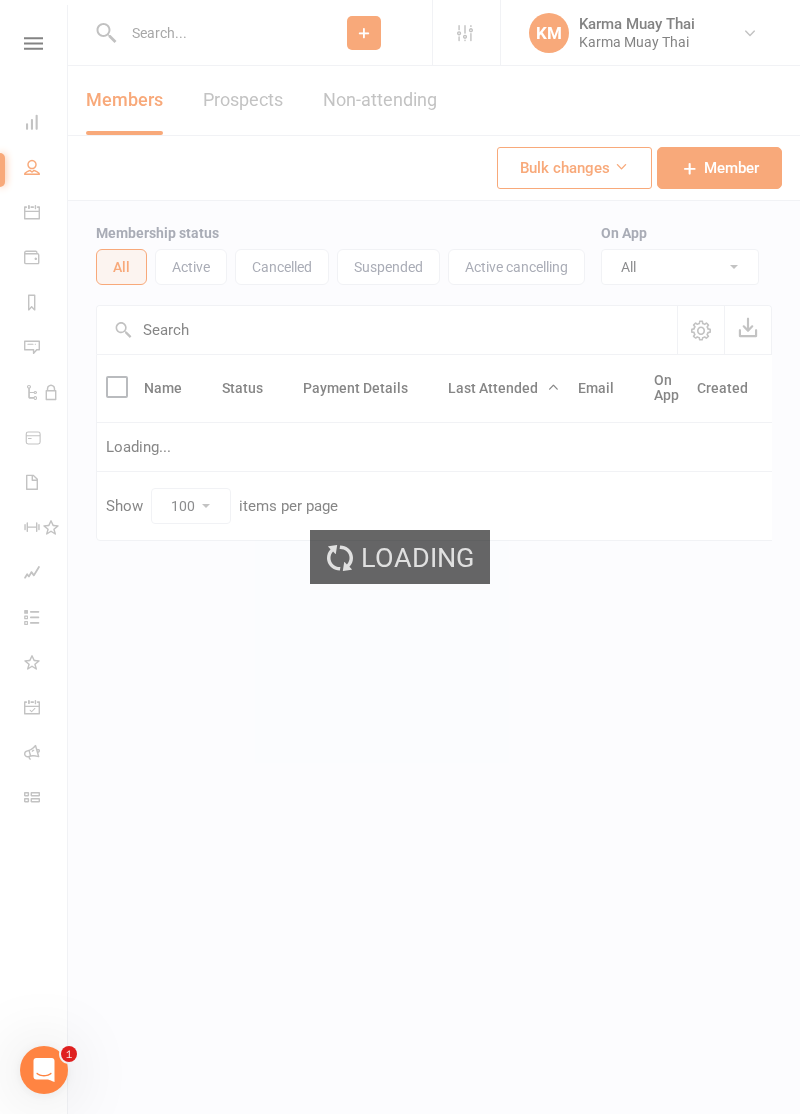 click on "Active cancelling" at bounding box center (516, 267) 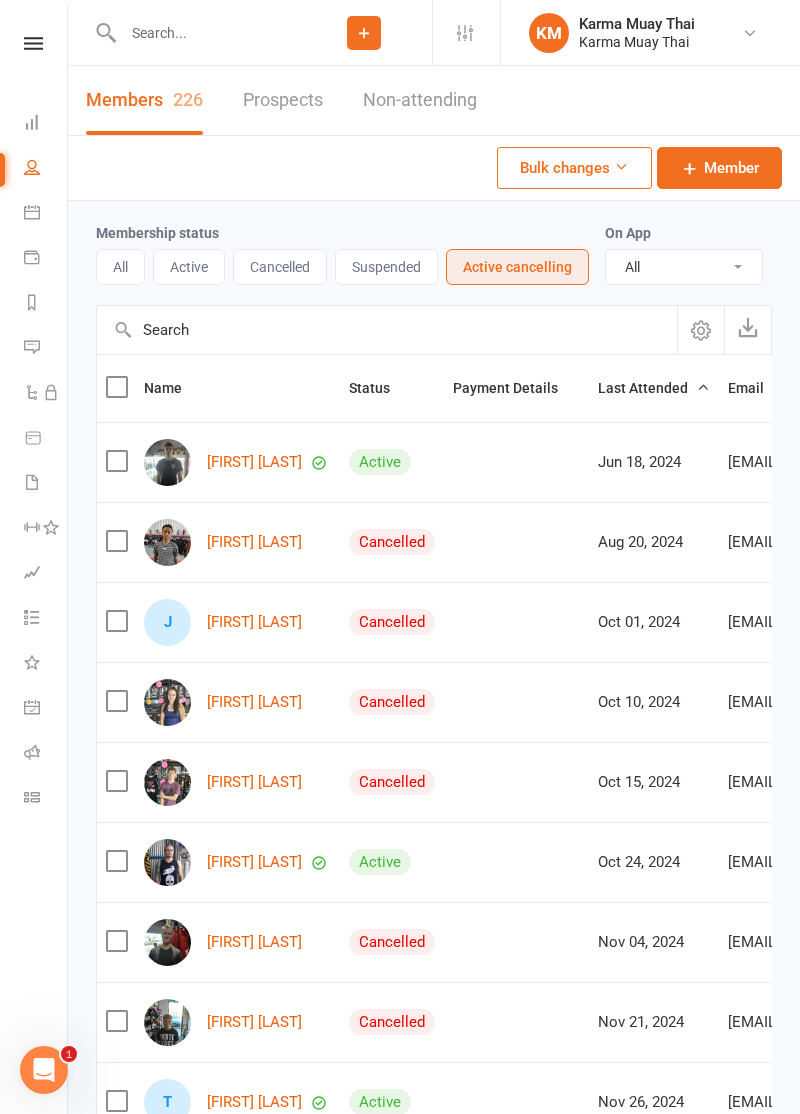 click on "Active cancelling" at bounding box center [517, 267] 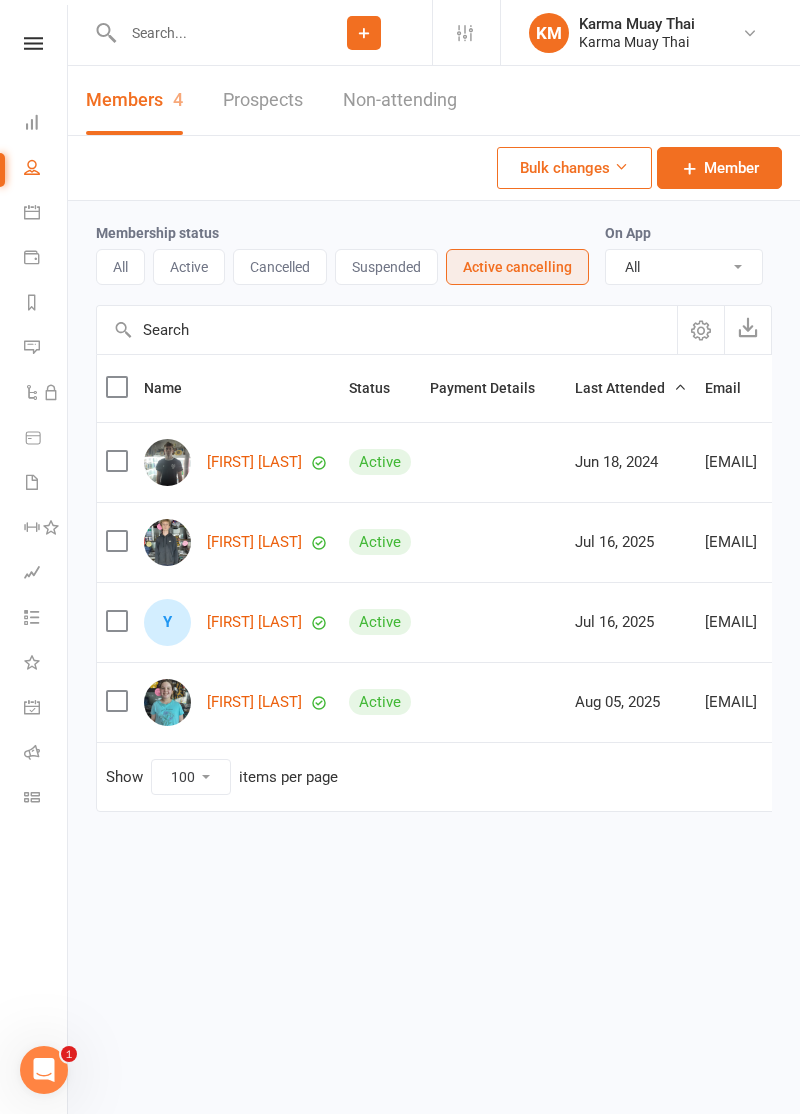 click at bounding box center [206, 33] 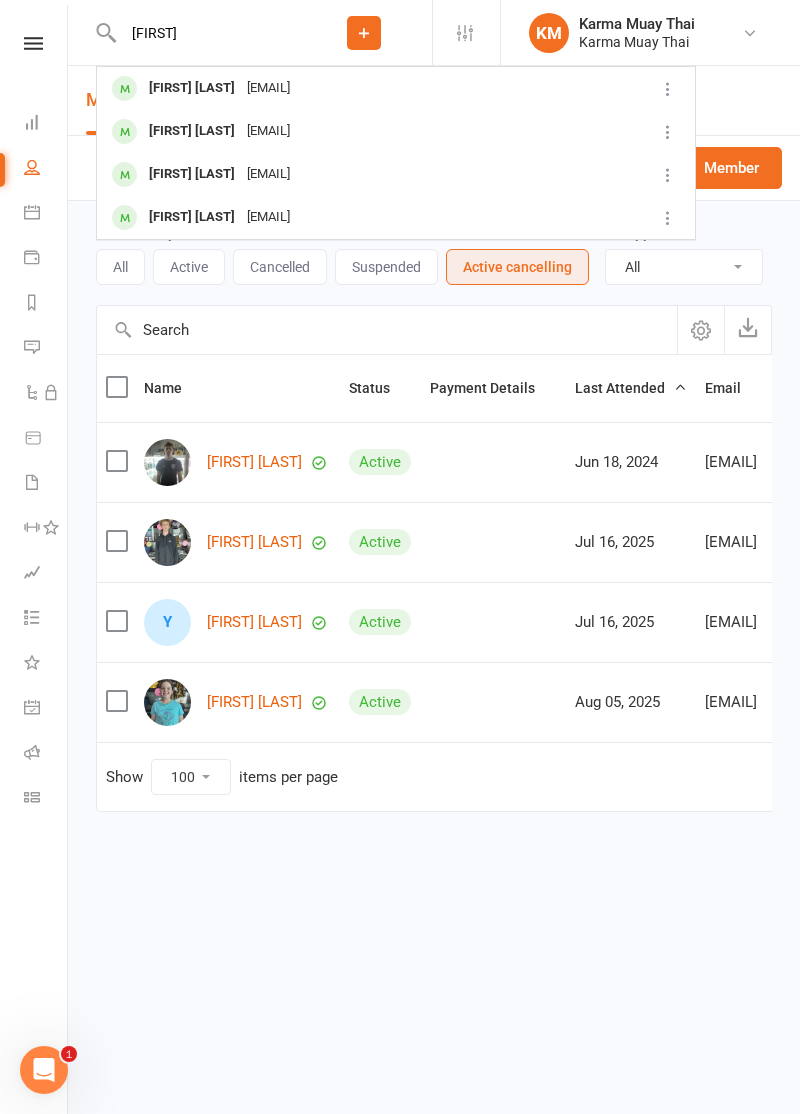 type on "[FIRST]" 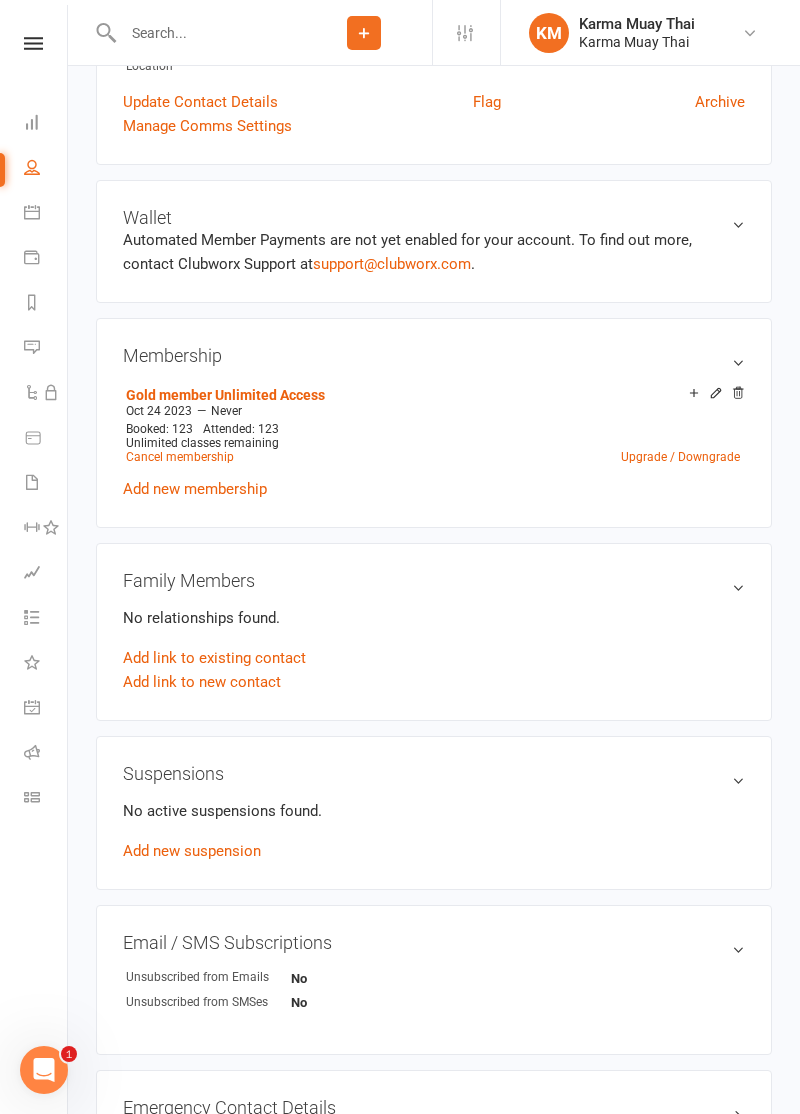 scroll, scrollTop: 503, scrollLeft: 0, axis: vertical 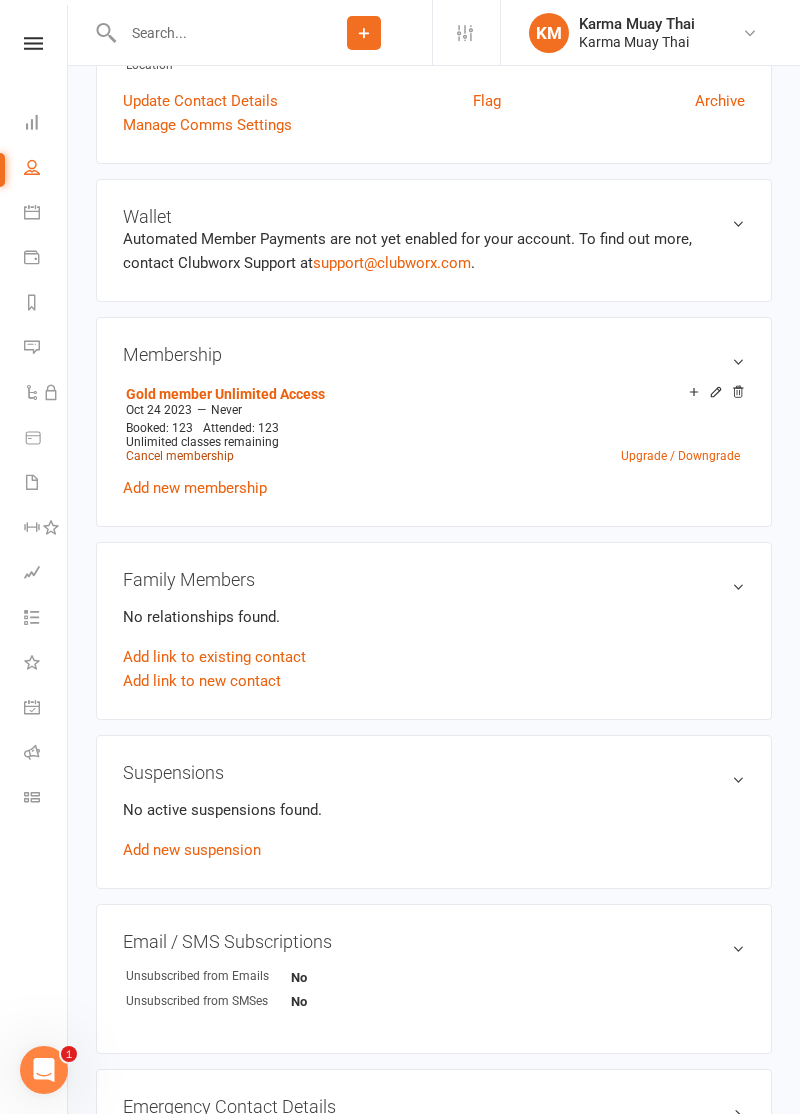 click on "Cancel membership" at bounding box center [180, 456] 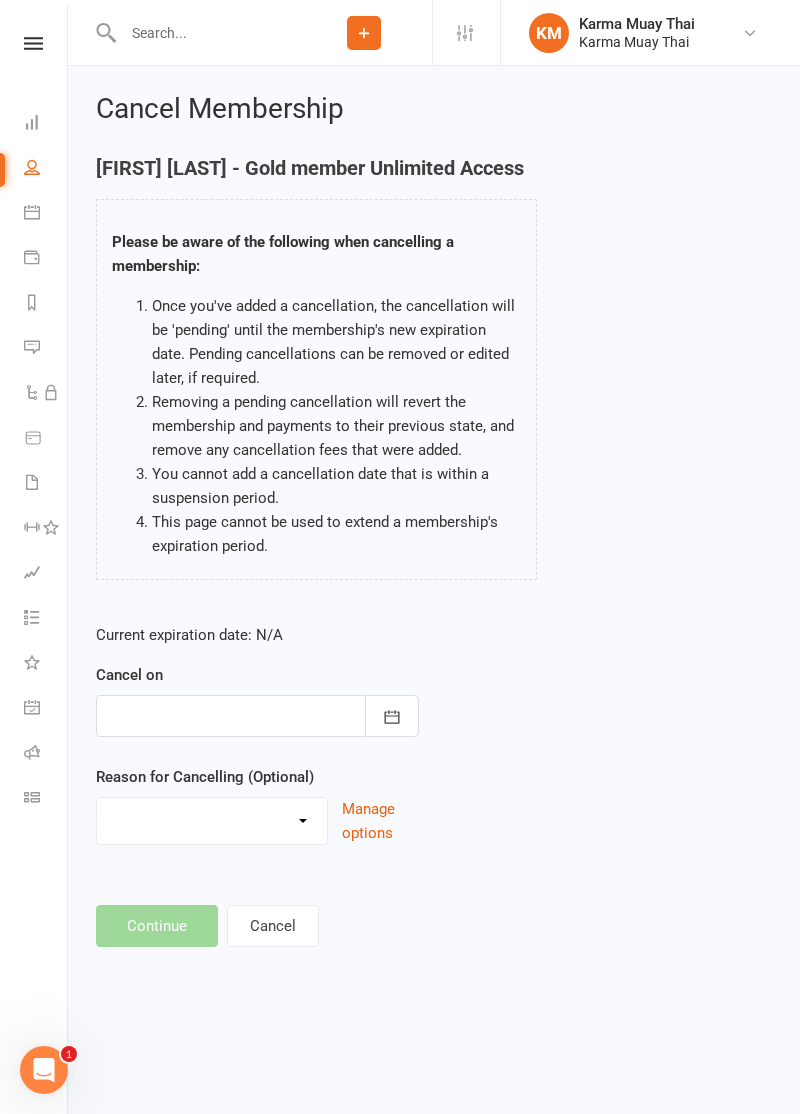 scroll, scrollTop: 0, scrollLeft: 0, axis: both 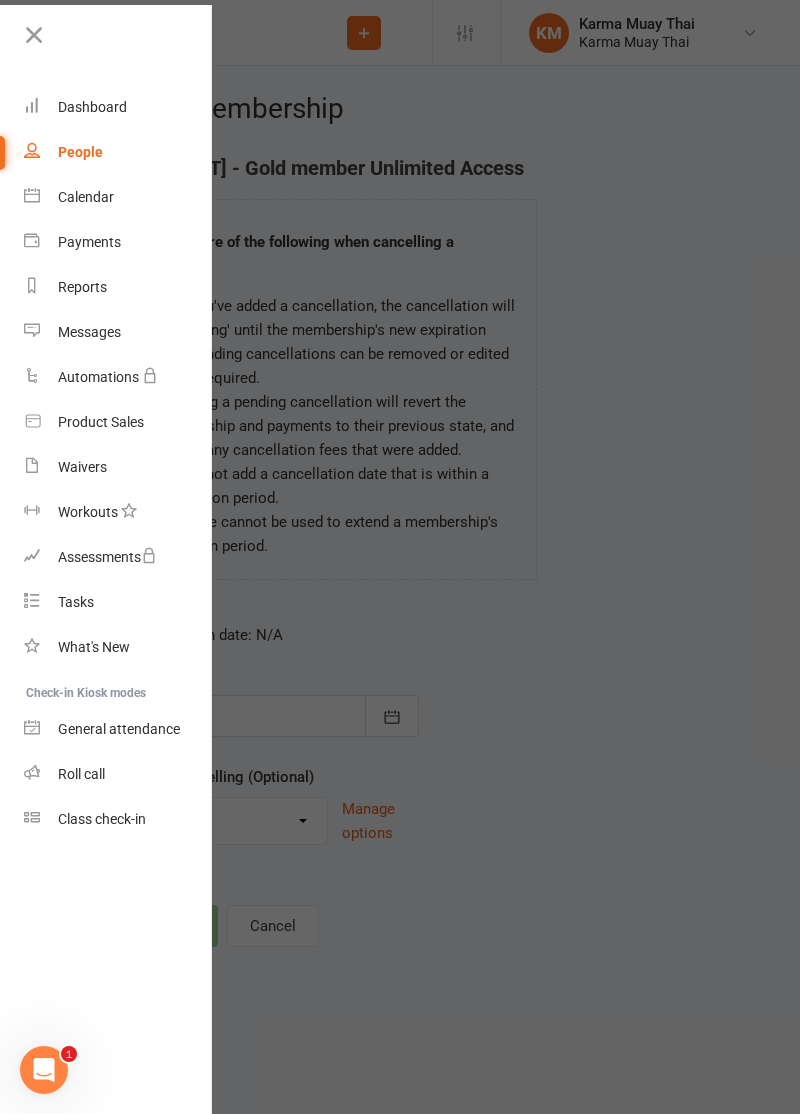 click at bounding box center (400, 557) 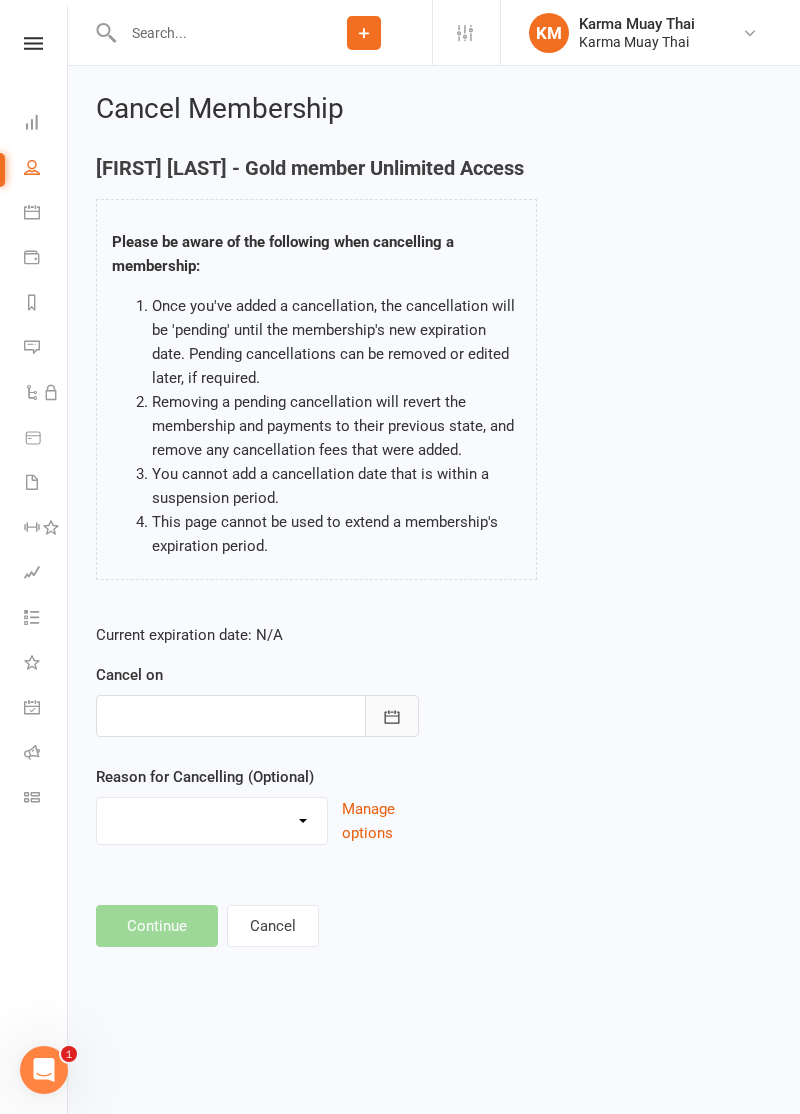 click at bounding box center [392, 716] 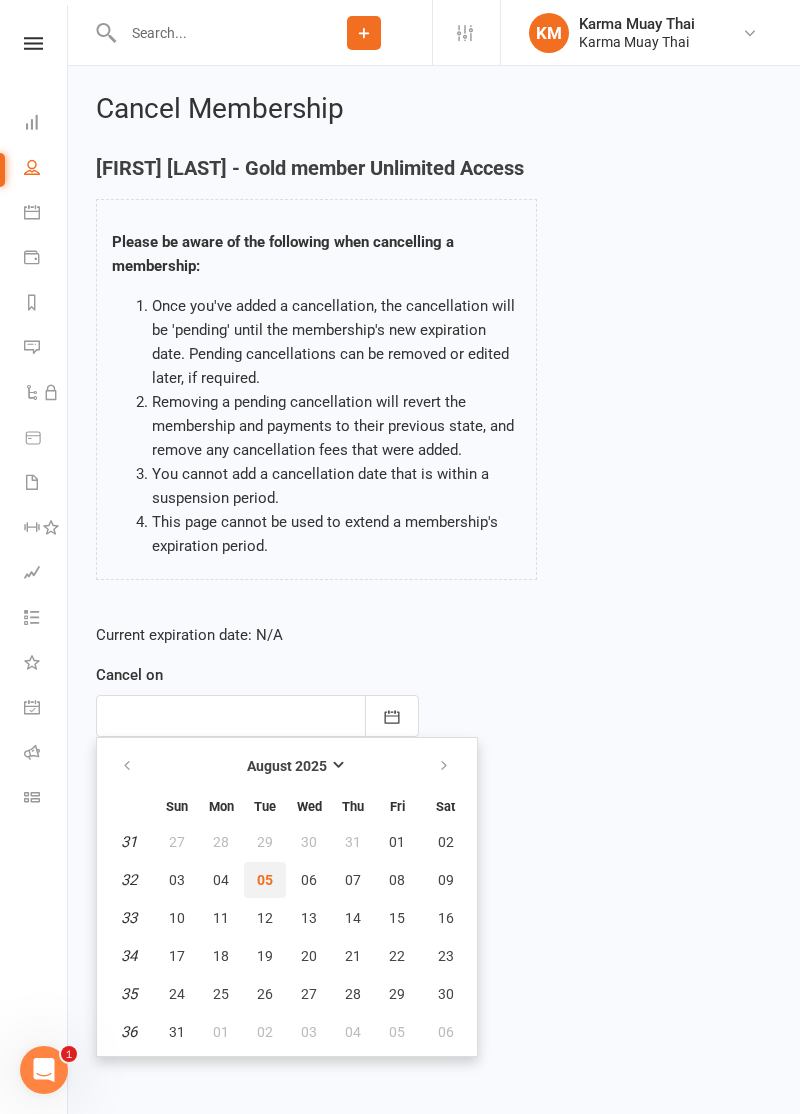 click on "05" at bounding box center [265, 880] 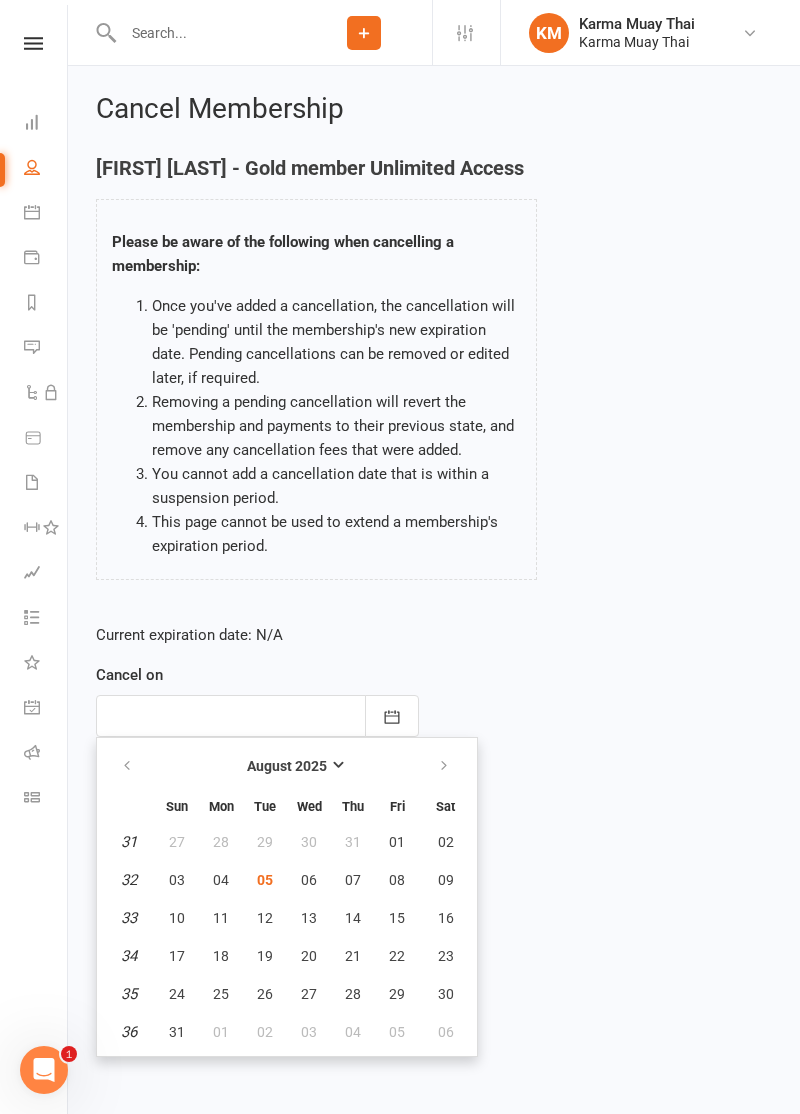 type on "05 Aug 2025" 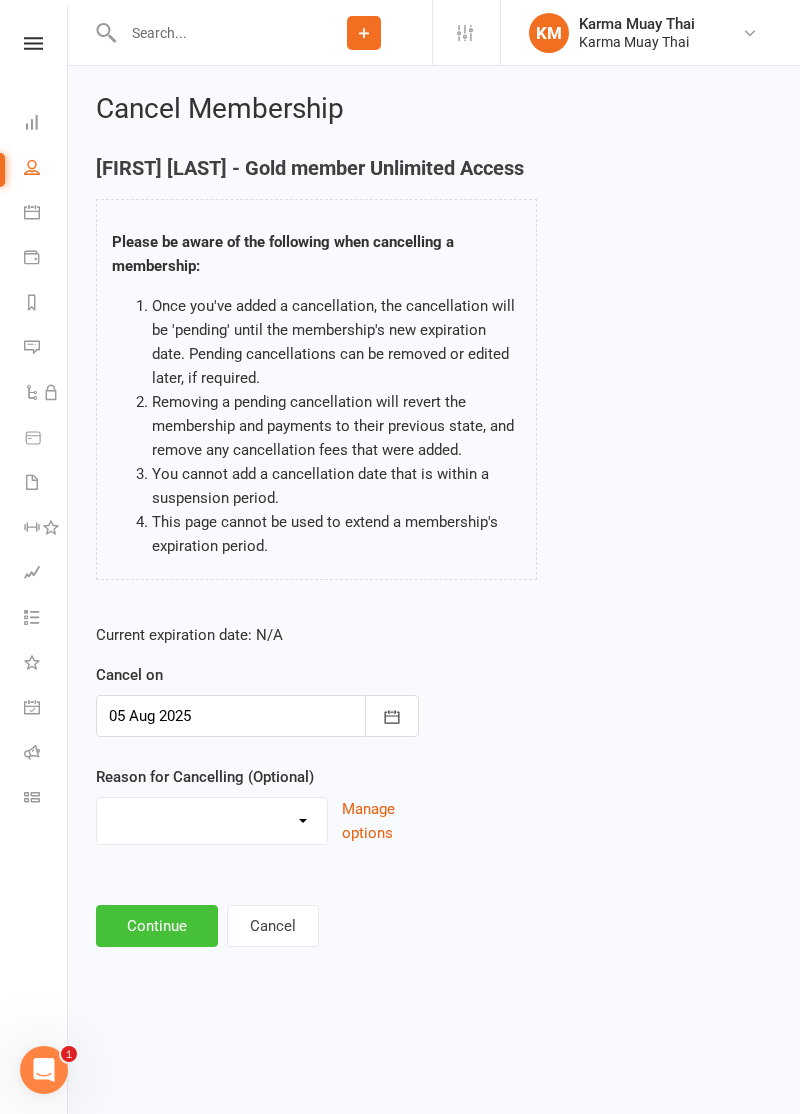 click on "Continue" at bounding box center [157, 926] 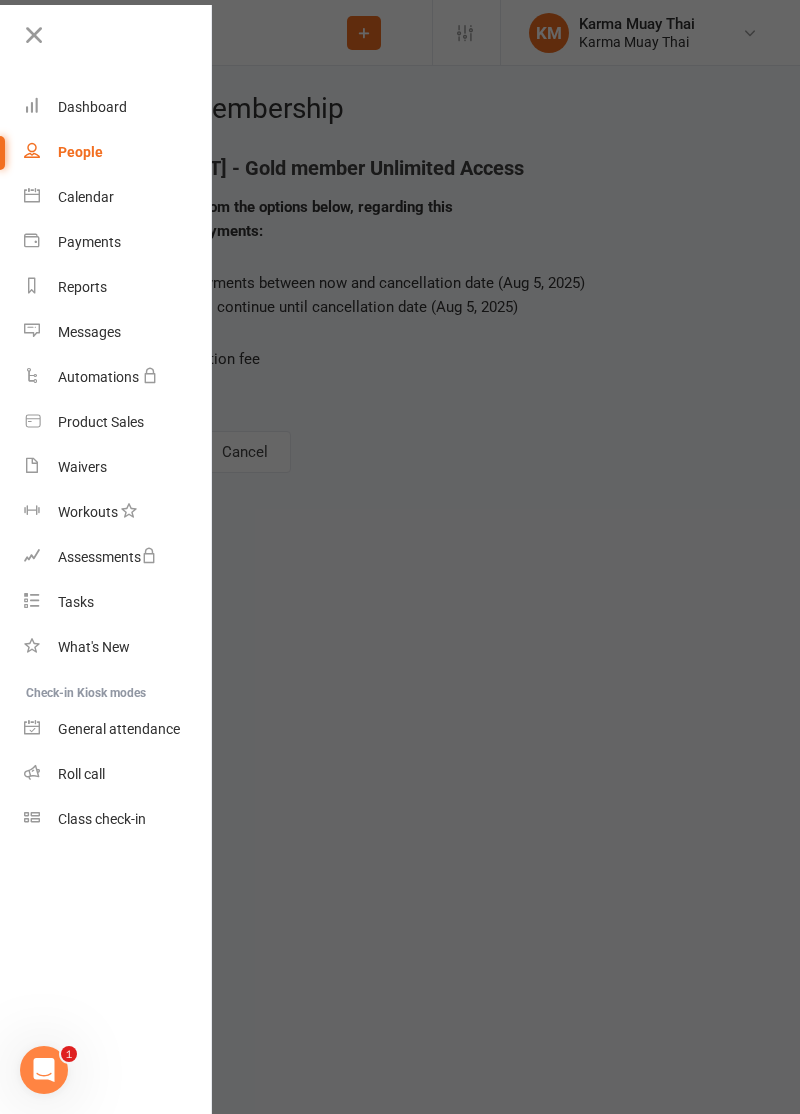 click at bounding box center (400, 557) 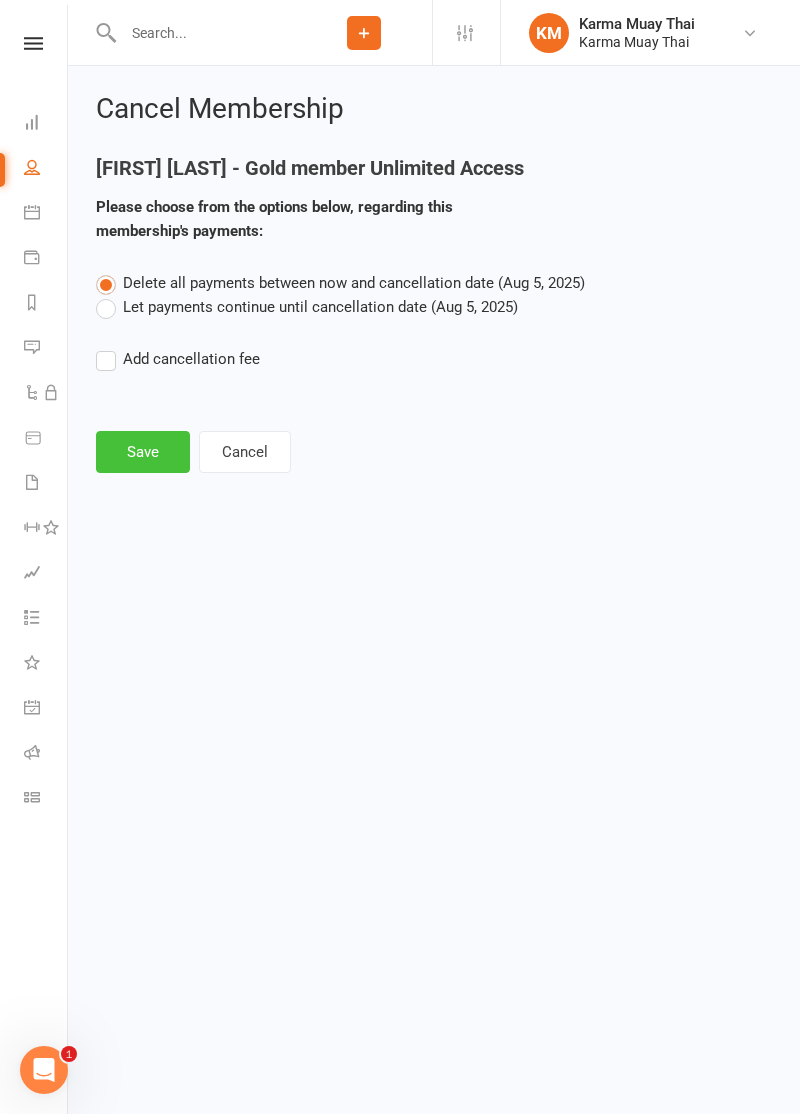 click on "Save" at bounding box center (143, 452) 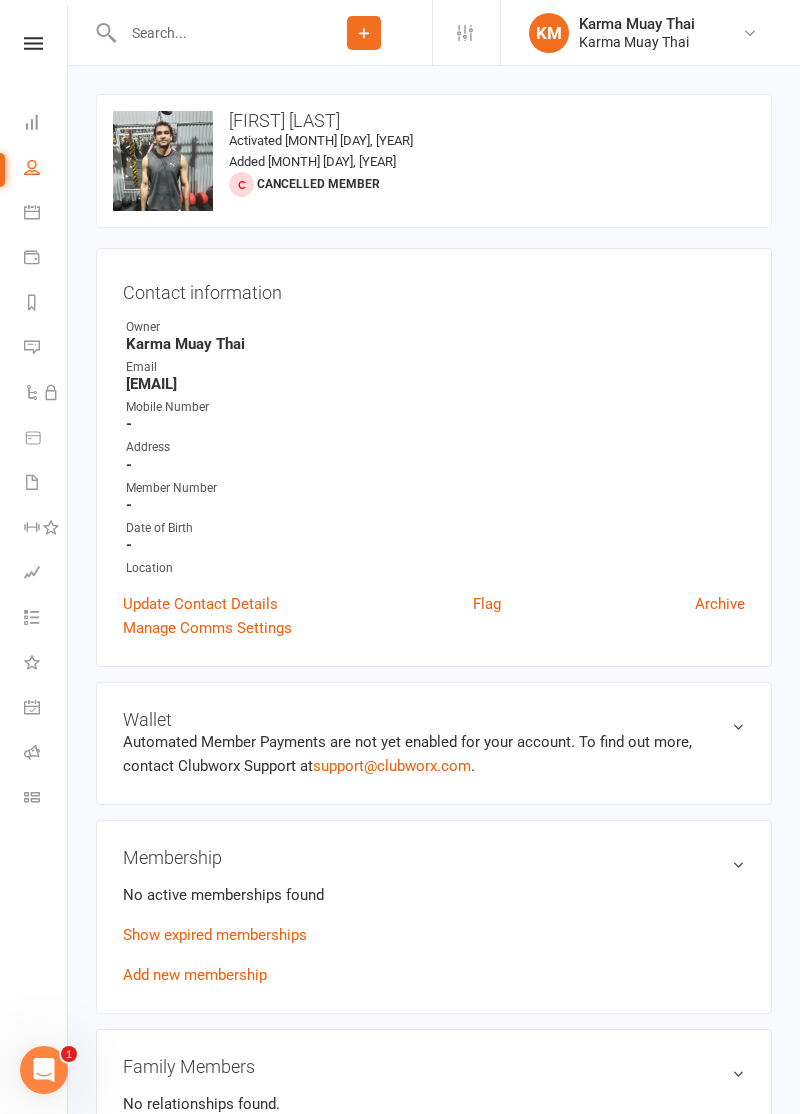click at bounding box center (206, 33) 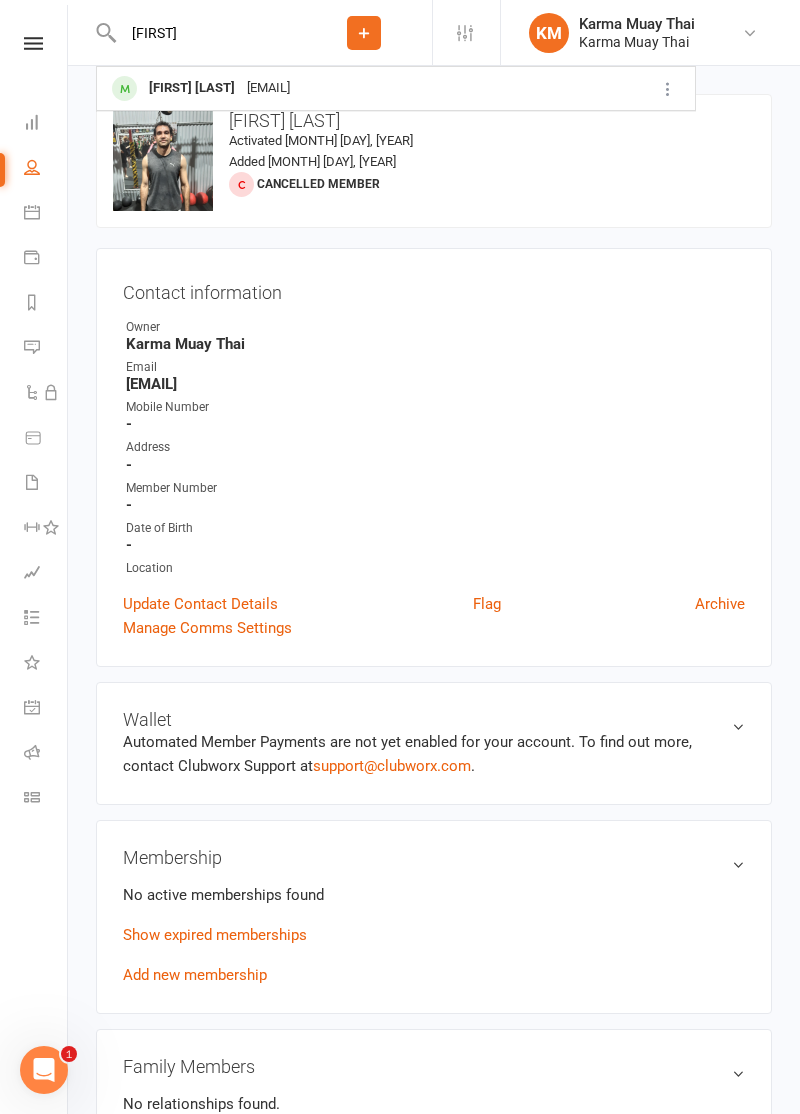 type on "[FIRST]" 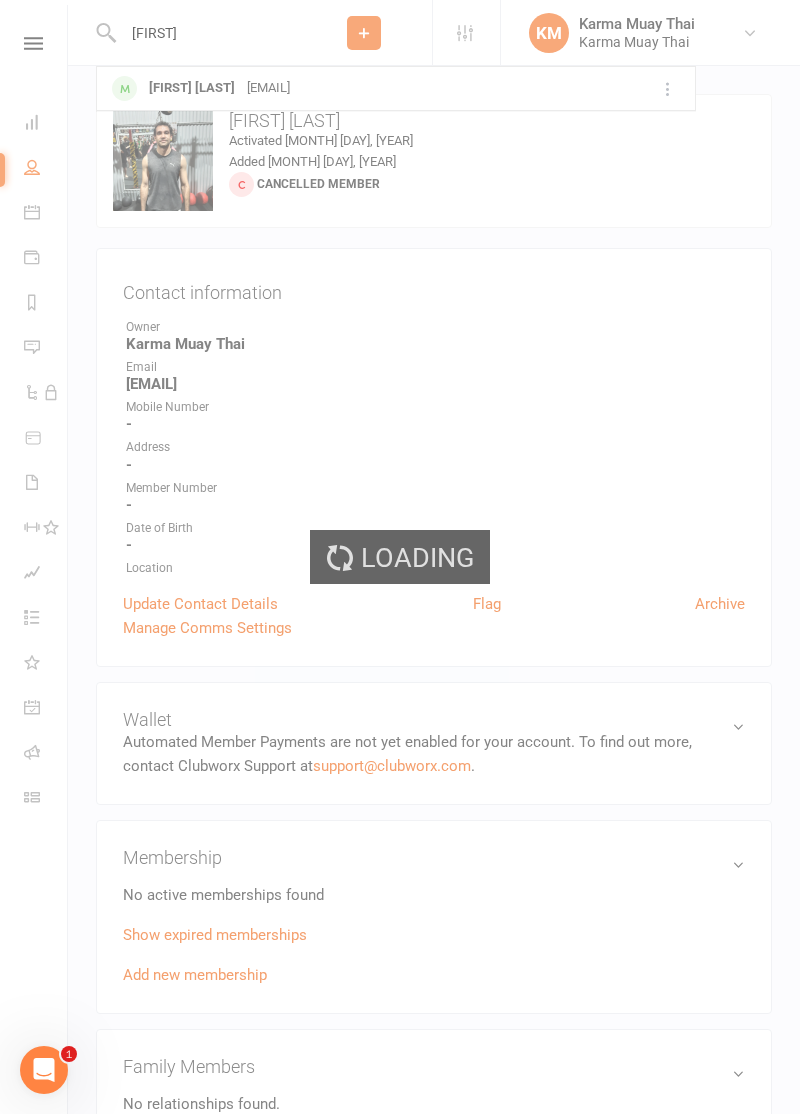 type 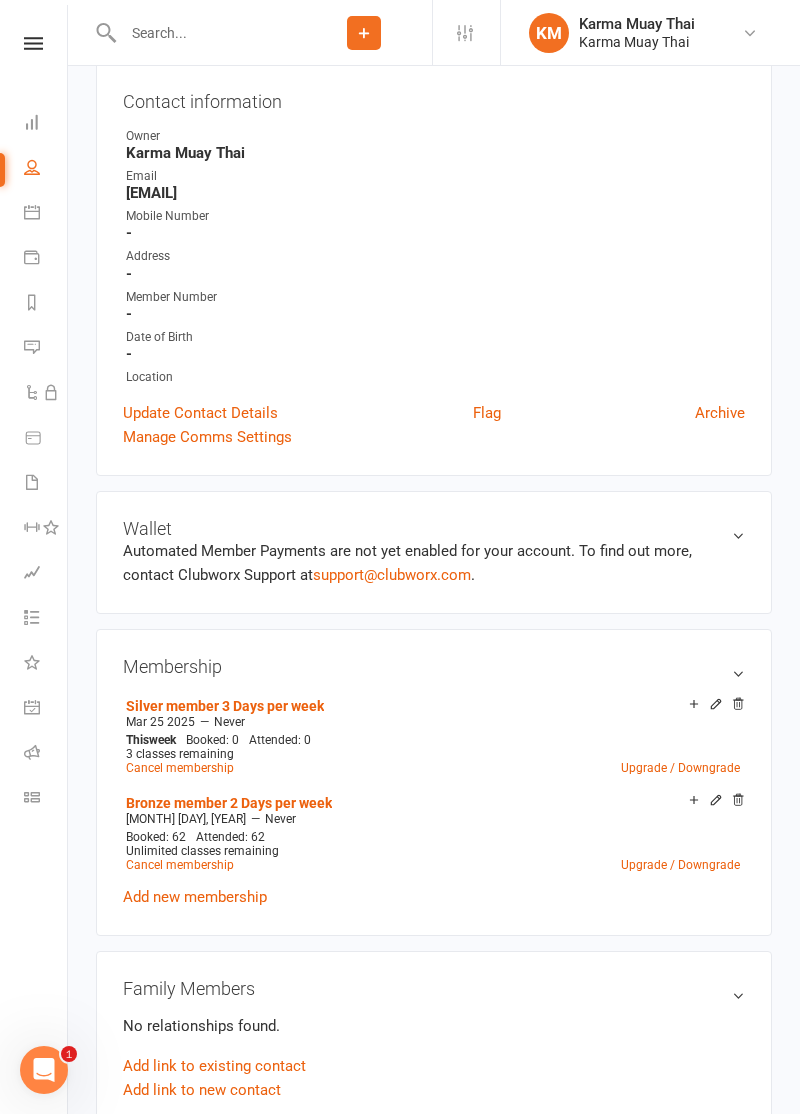 scroll, scrollTop: 192, scrollLeft: 0, axis: vertical 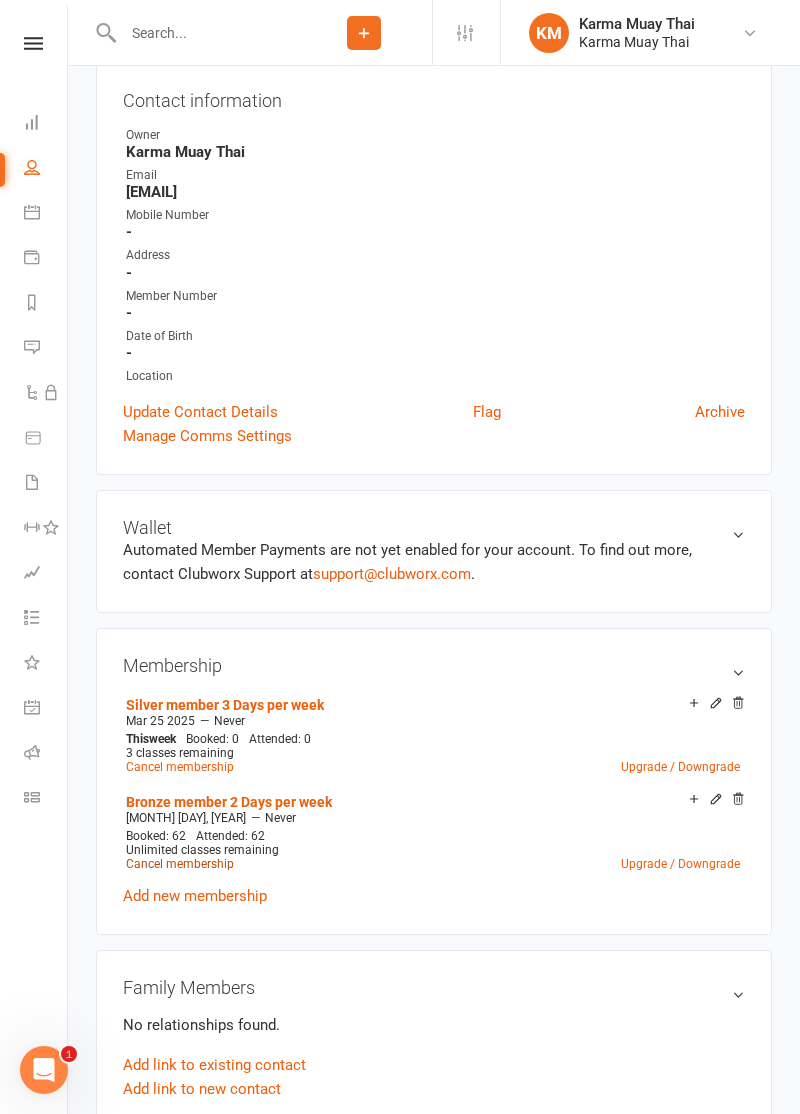 click on "Cancel membership" at bounding box center (180, 864) 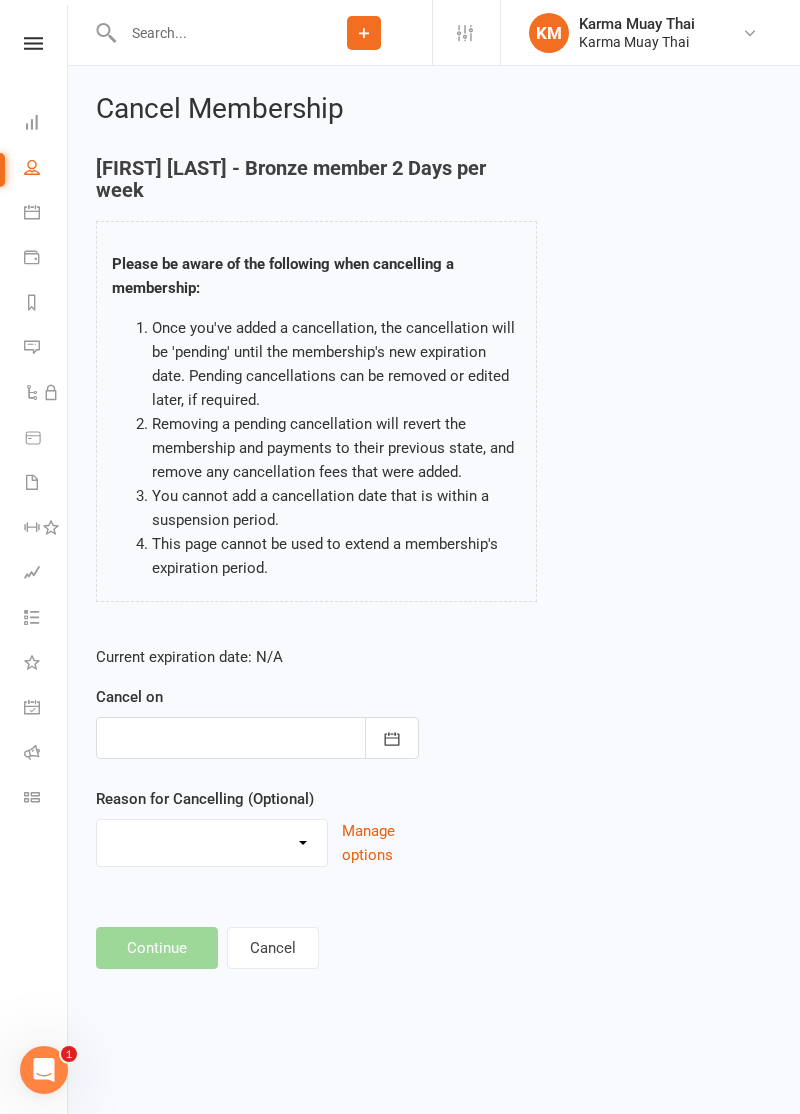 scroll, scrollTop: 0, scrollLeft: 0, axis: both 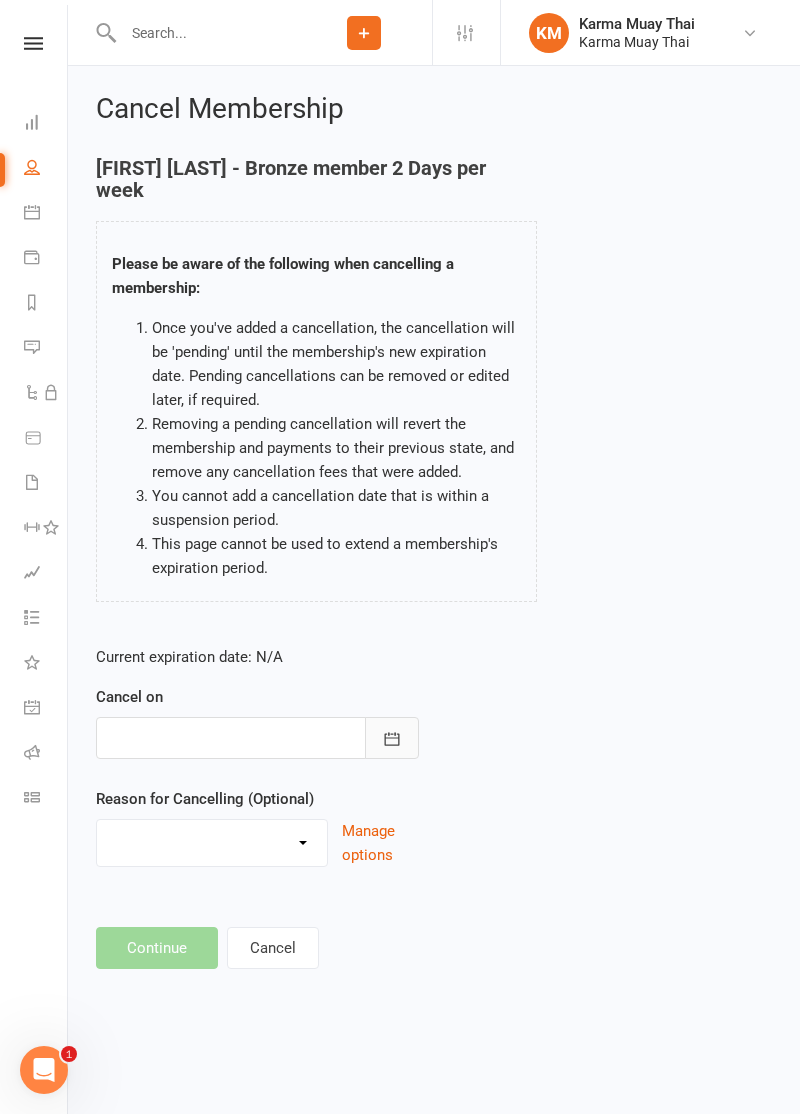 click at bounding box center [392, 738] 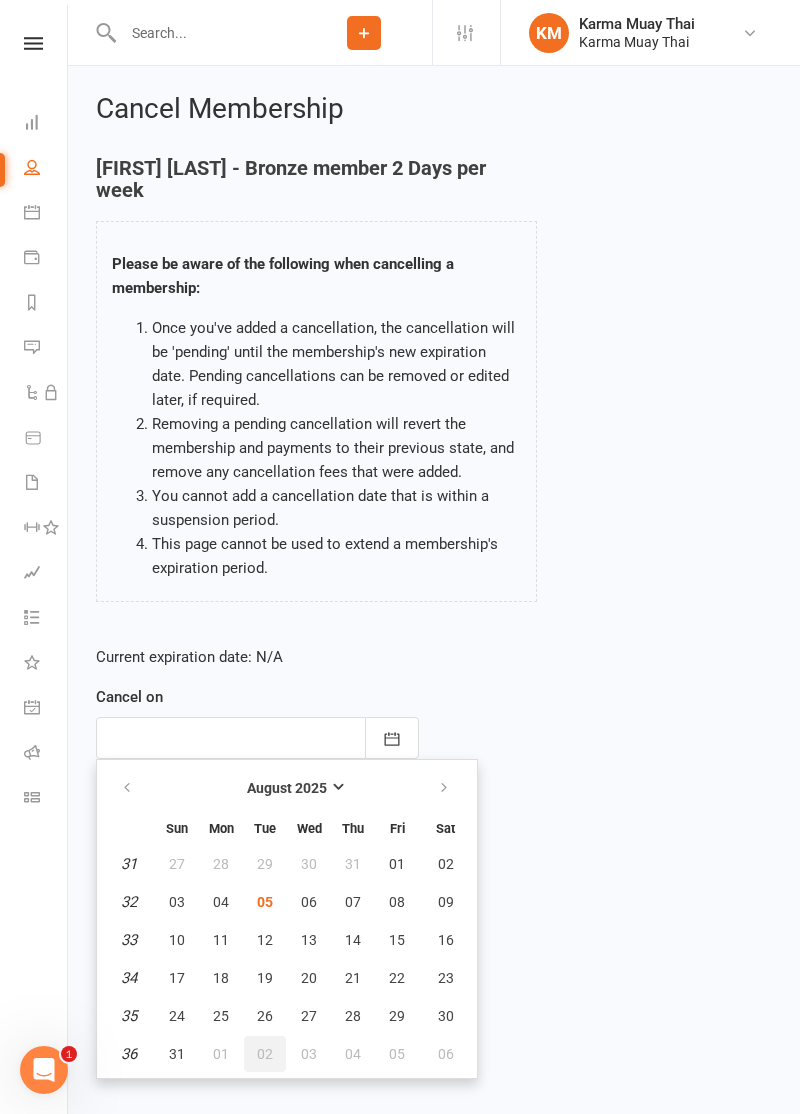 click on "02" at bounding box center (265, 1054) 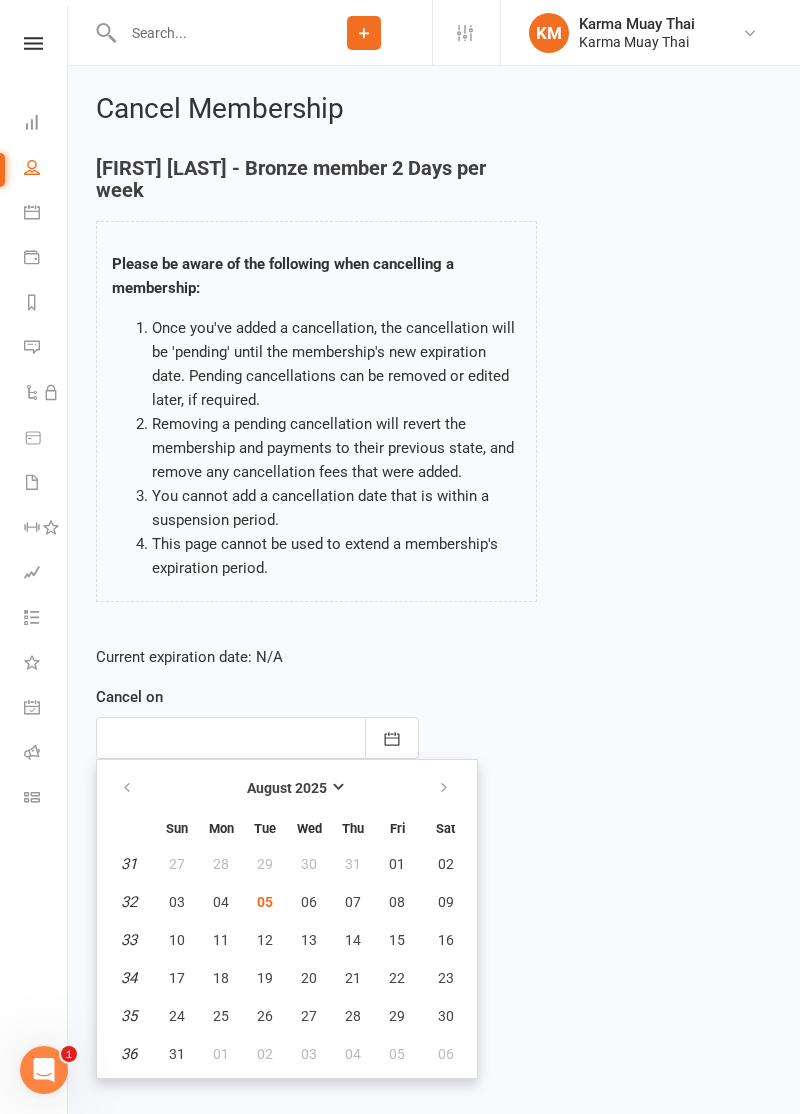 type on "02 Sep 2025" 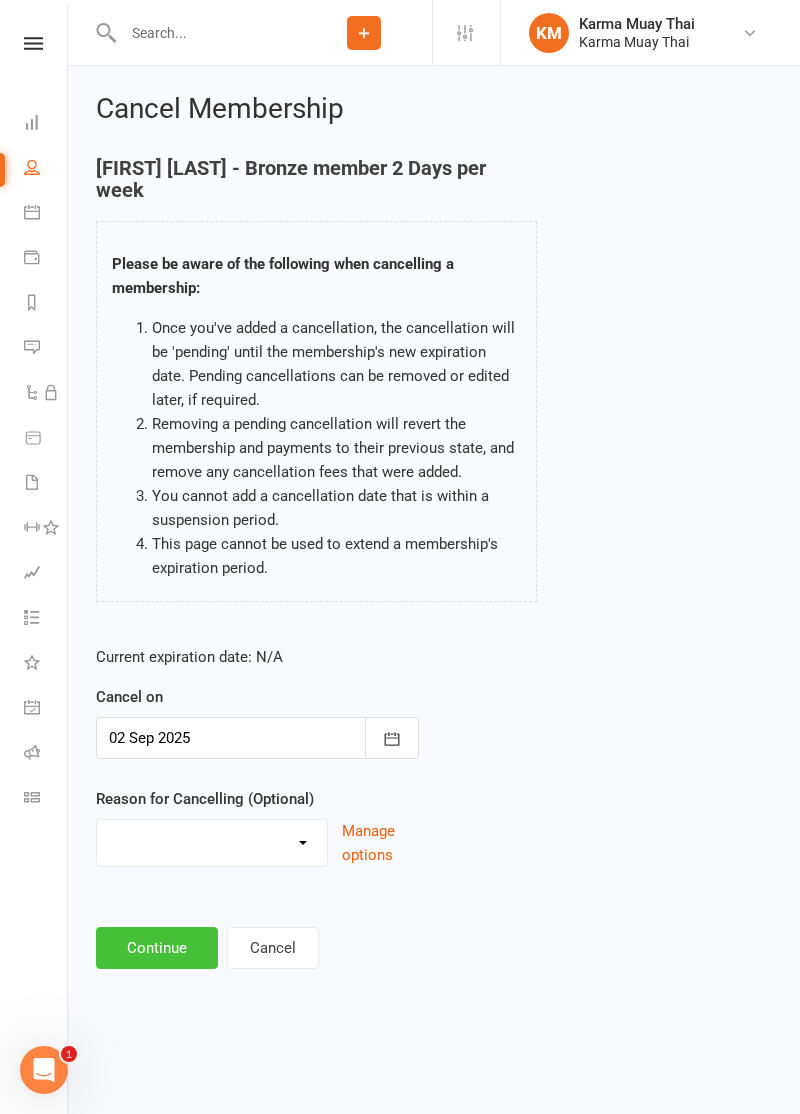 click on "Continue" at bounding box center (157, 948) 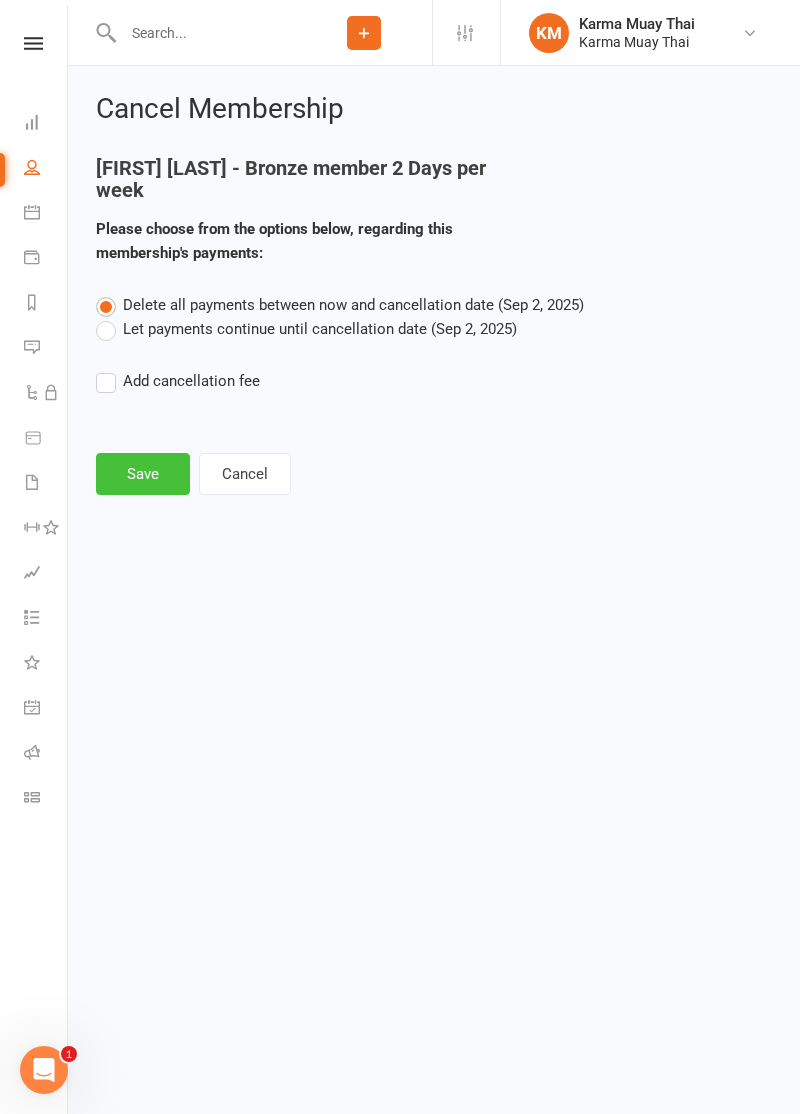 click on "Save" at bounding box center [143, 474] 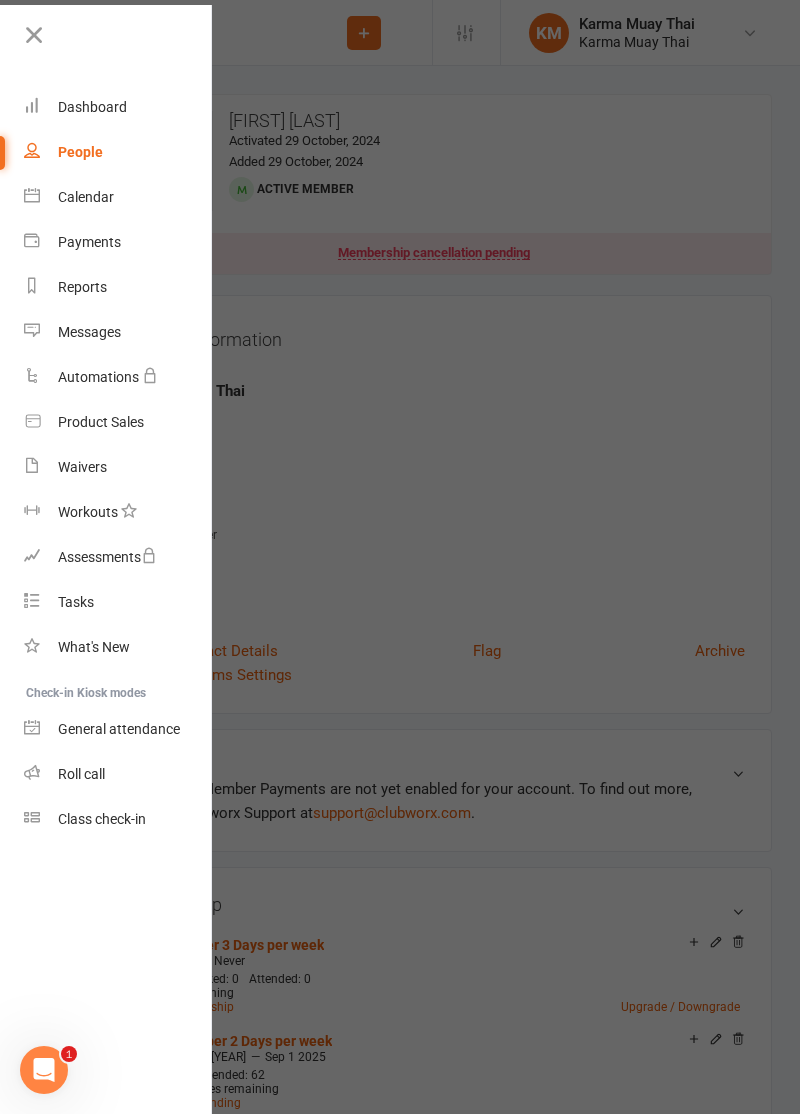 click at bounding box center [400, 557] 